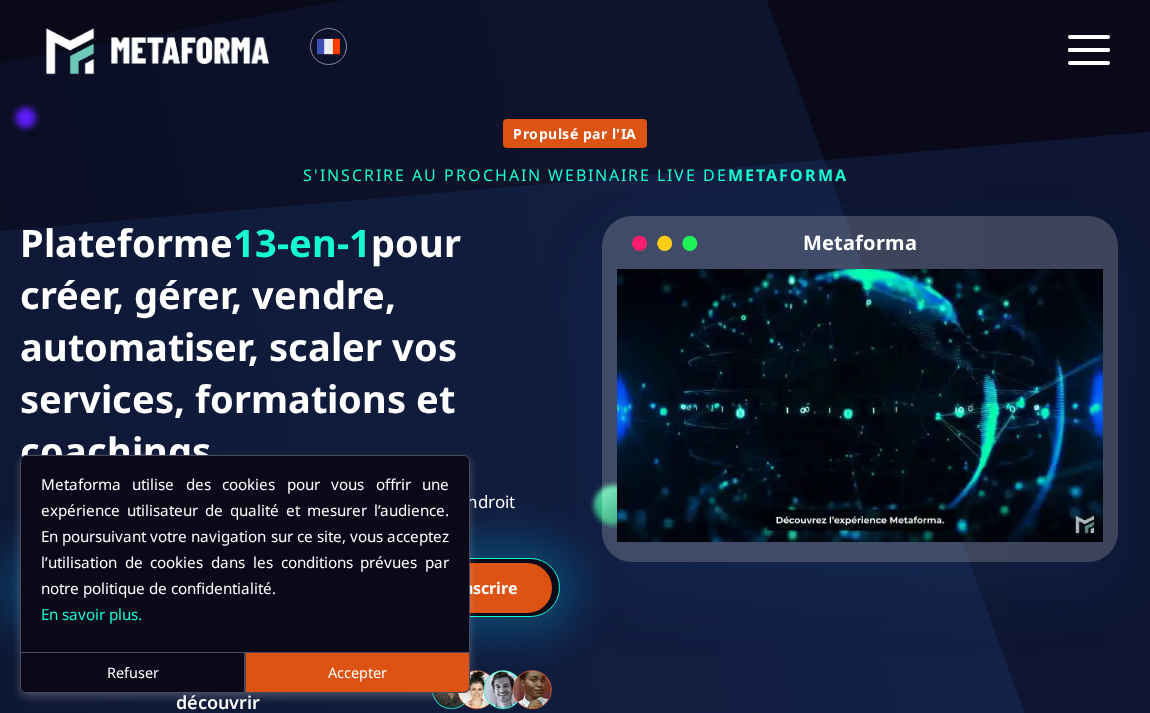 scroll, scrollTop: 0, scrollLeft: 0, axis: both 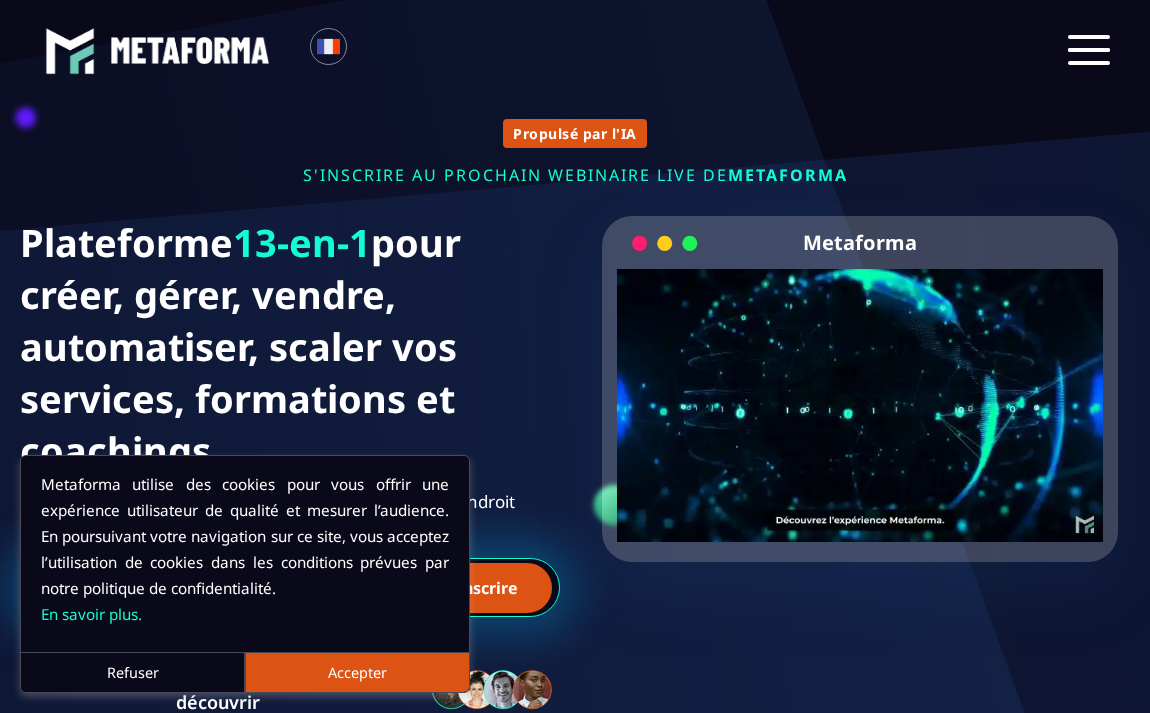 click on "Refuser" at bounding box center [133, 672] 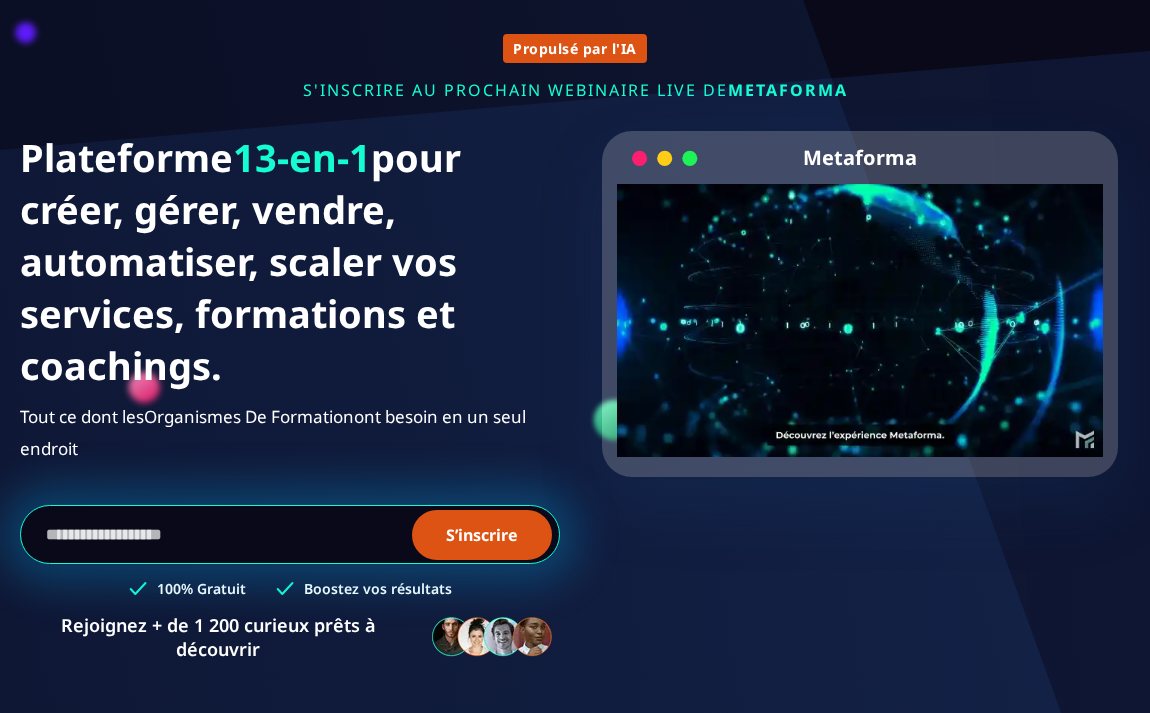 scroll, scrollTop: 0, scrollLeft: 0, axis: both 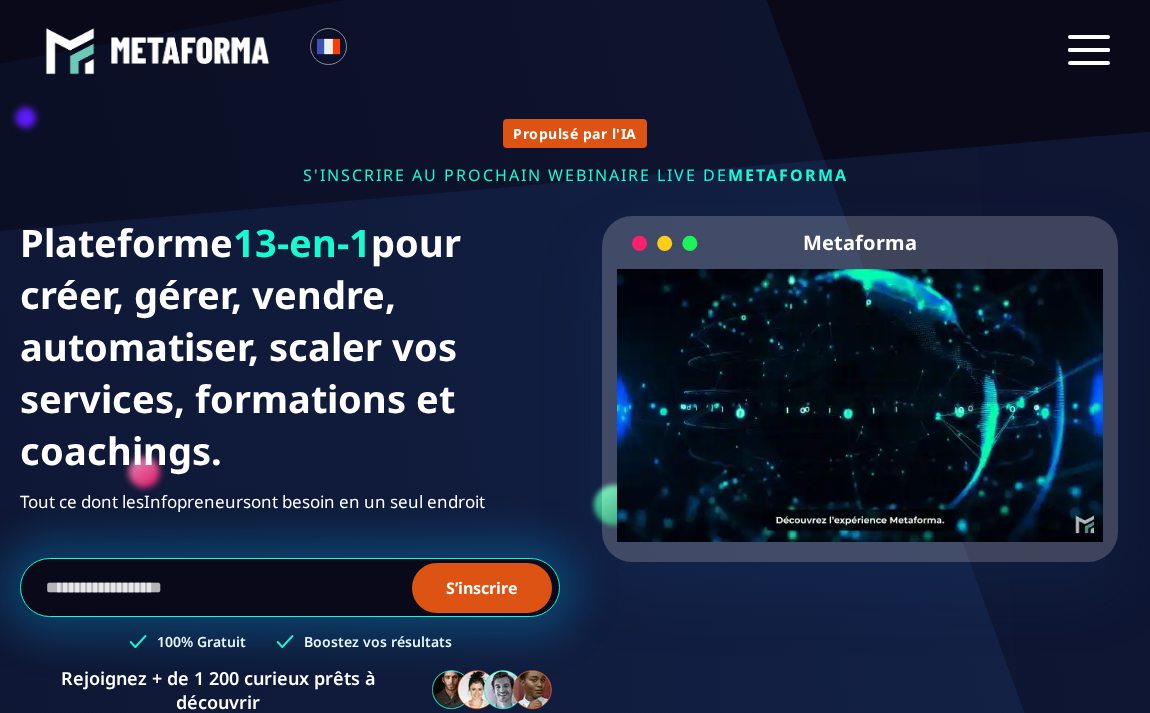 click at bounding box center (1089, 50) 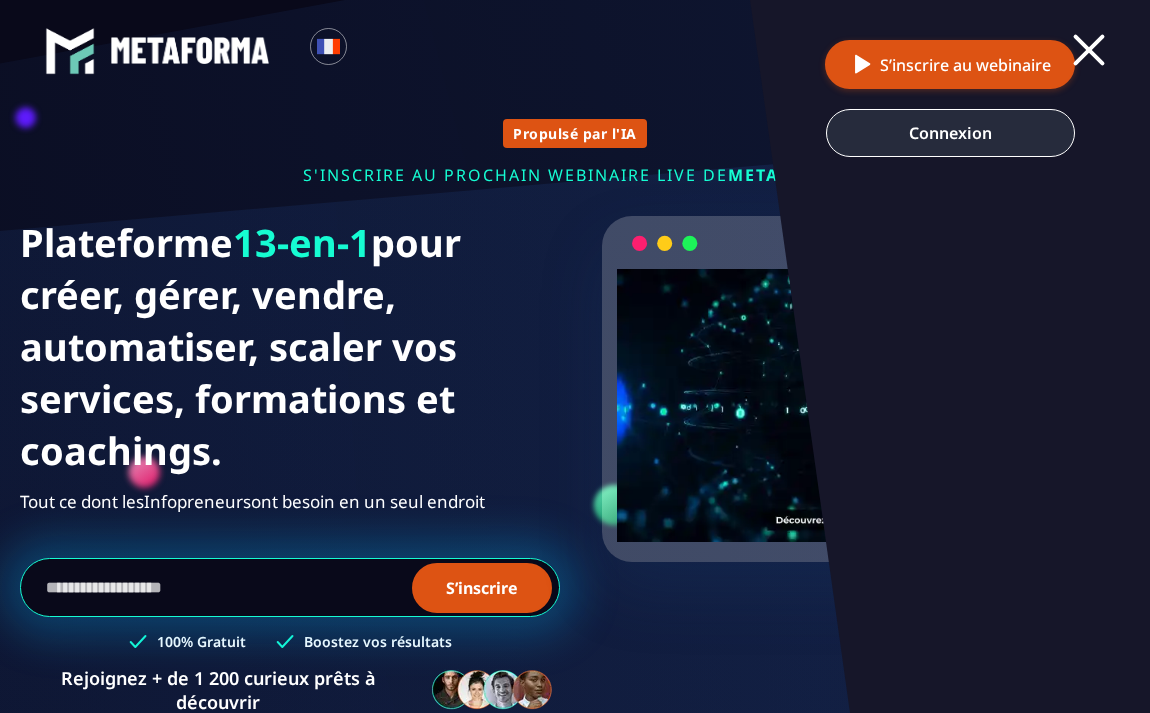 click on "Connexion" at bounding box center [950, 133] 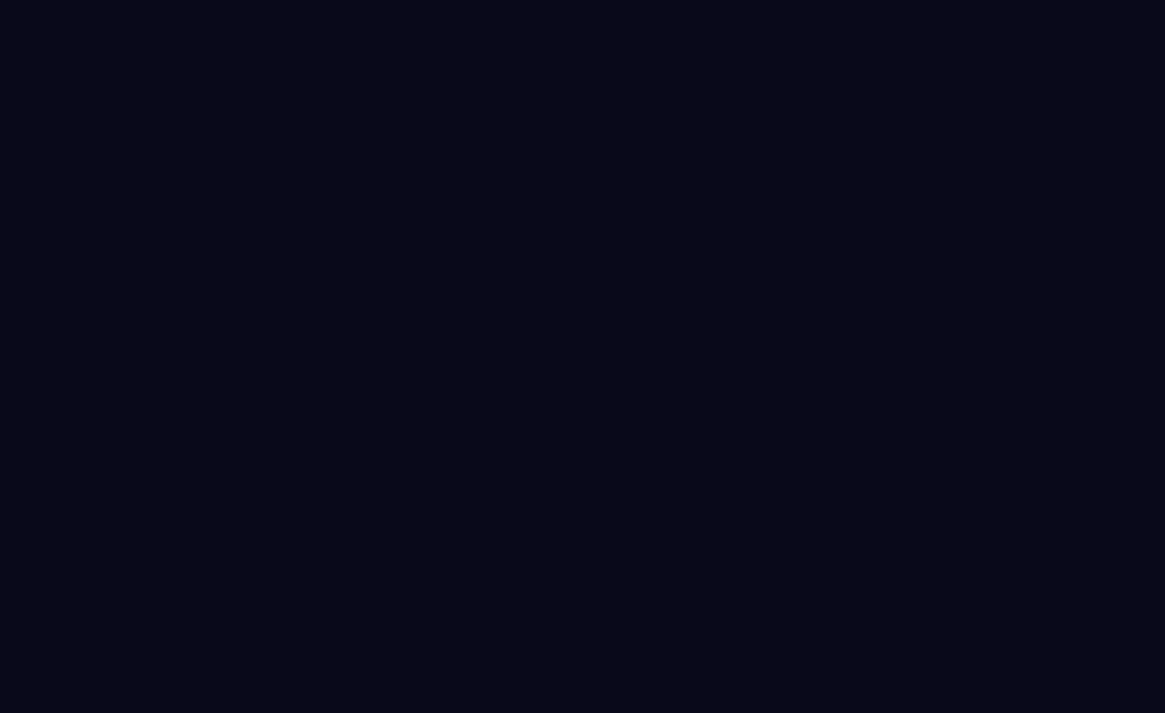 scroll, scrollTop: 0, scrollLeft: 0, axis: both 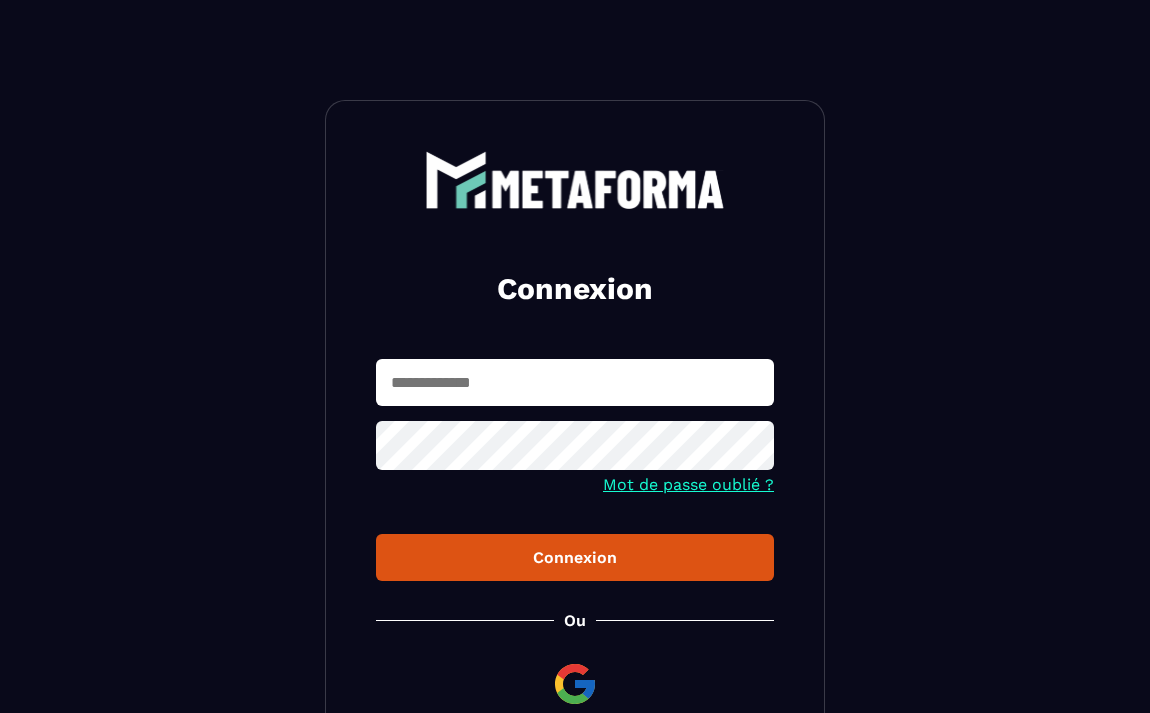 click at bounding box center (575, 382) 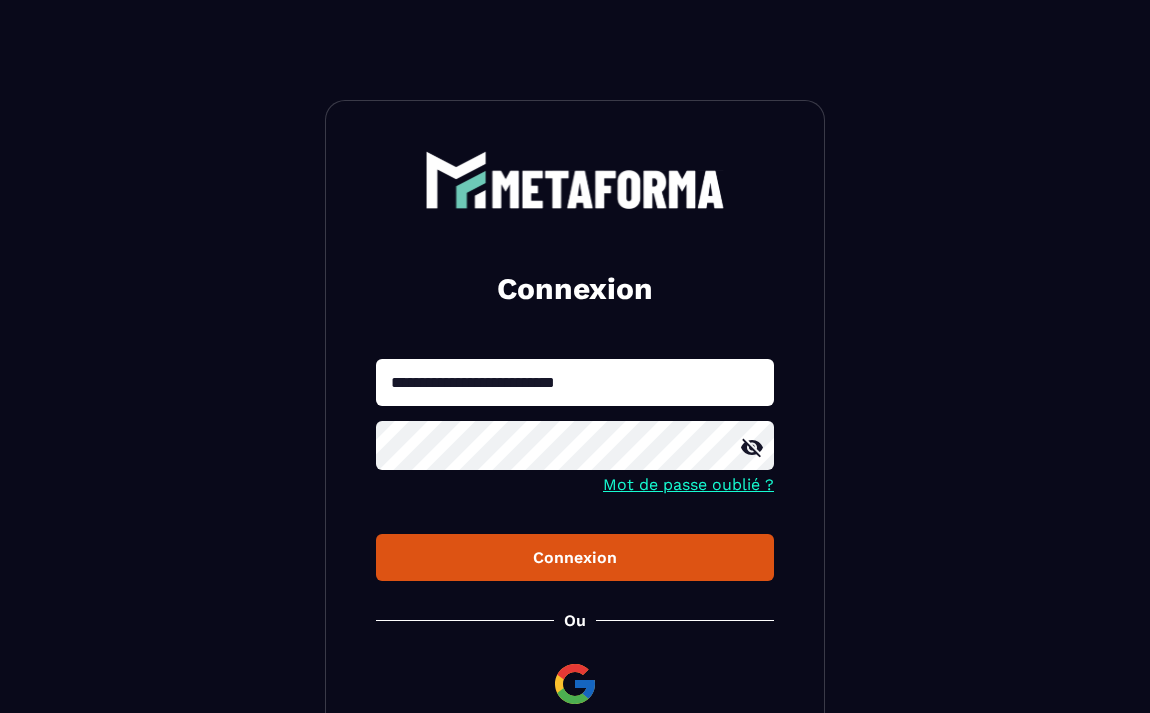 click on "Connexion" at bounding box center (575, 557) 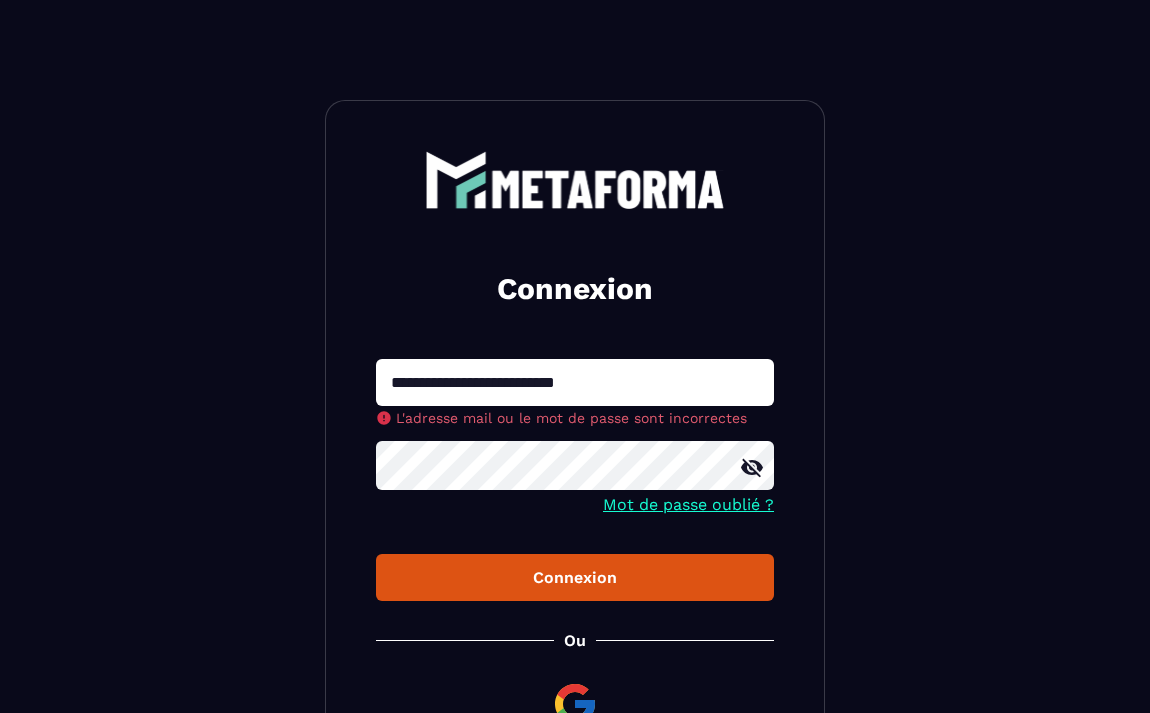 click on "Connexion" at bounding box center [575, 577] 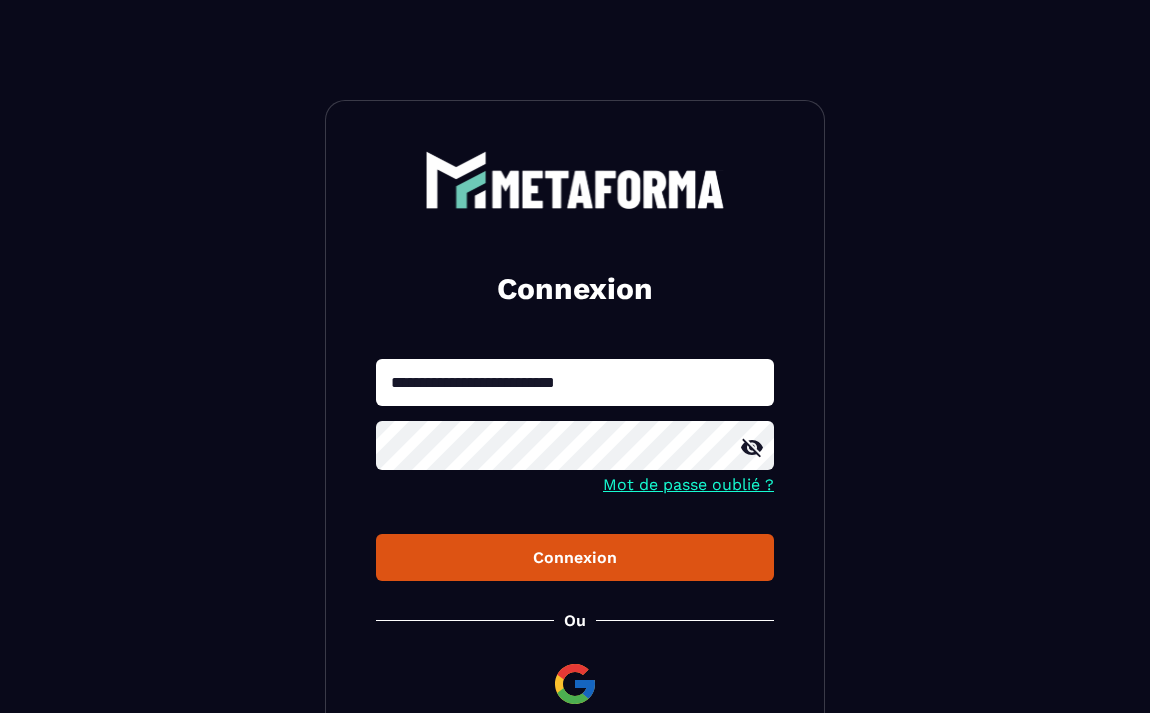 click on "Mot de passe oublié ?" at bounding box center (688, 484) 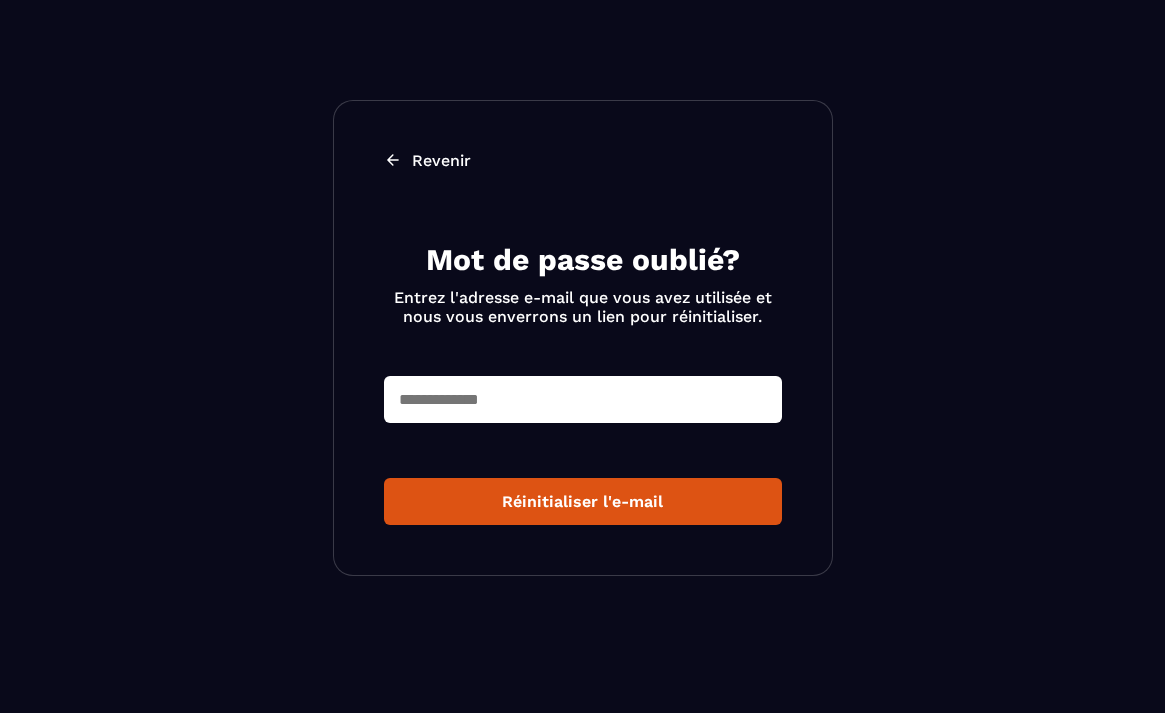 click at bounding box center [583, 399] 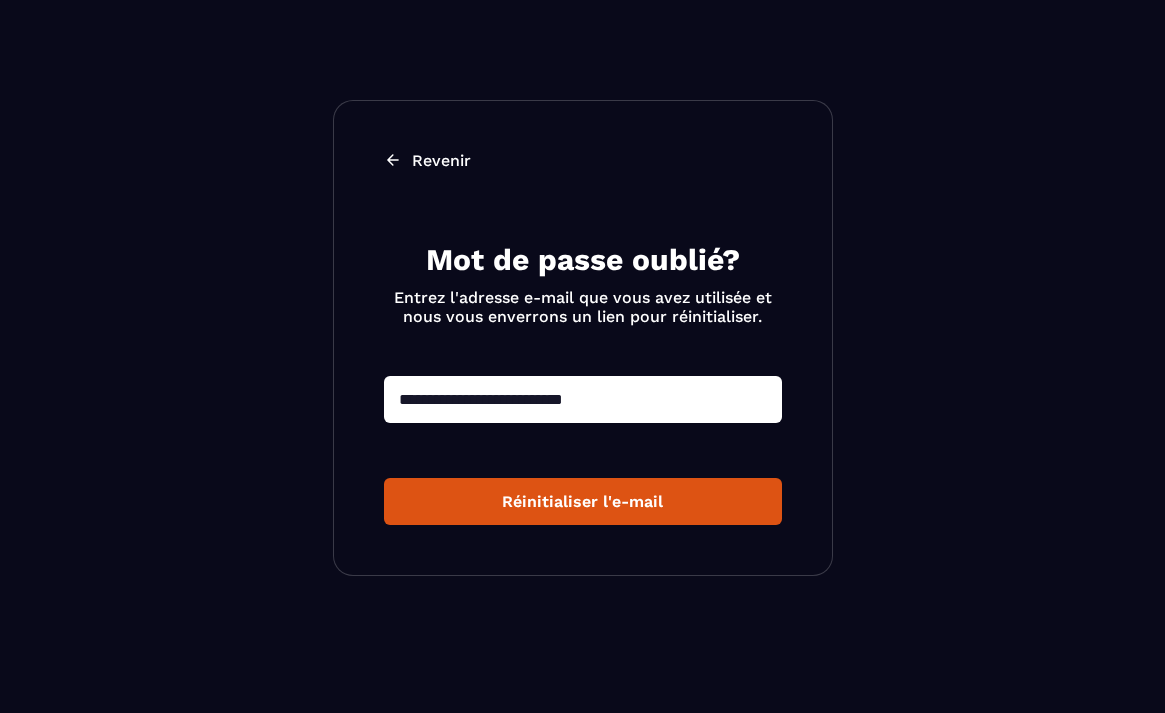 click on "Réinitialiser l'e-mail" at bounding box center (583, 501) 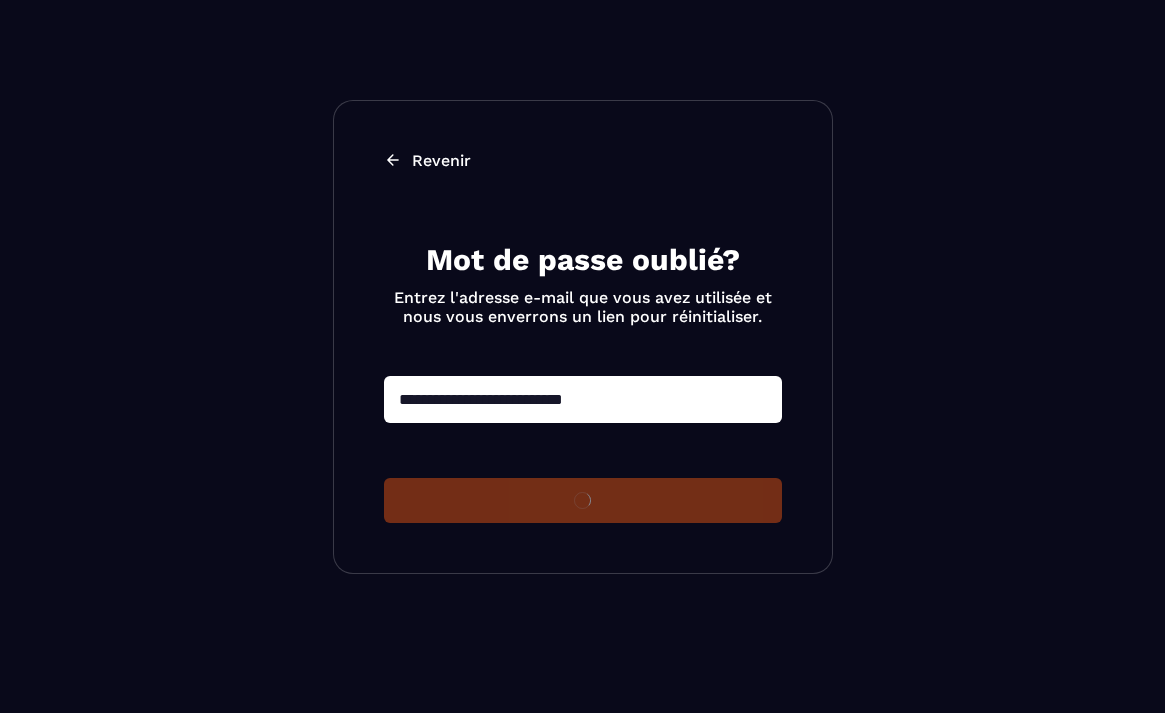 type 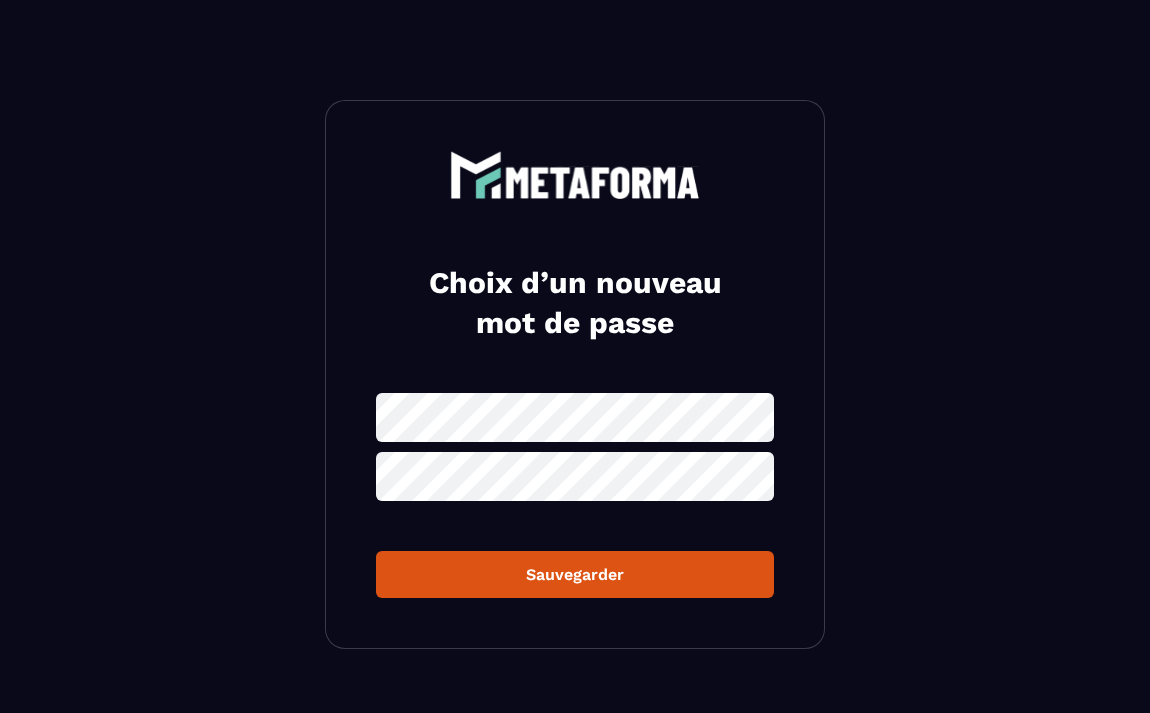 scroll, scrollTop: 0, scrollLeft: 0, axis: both 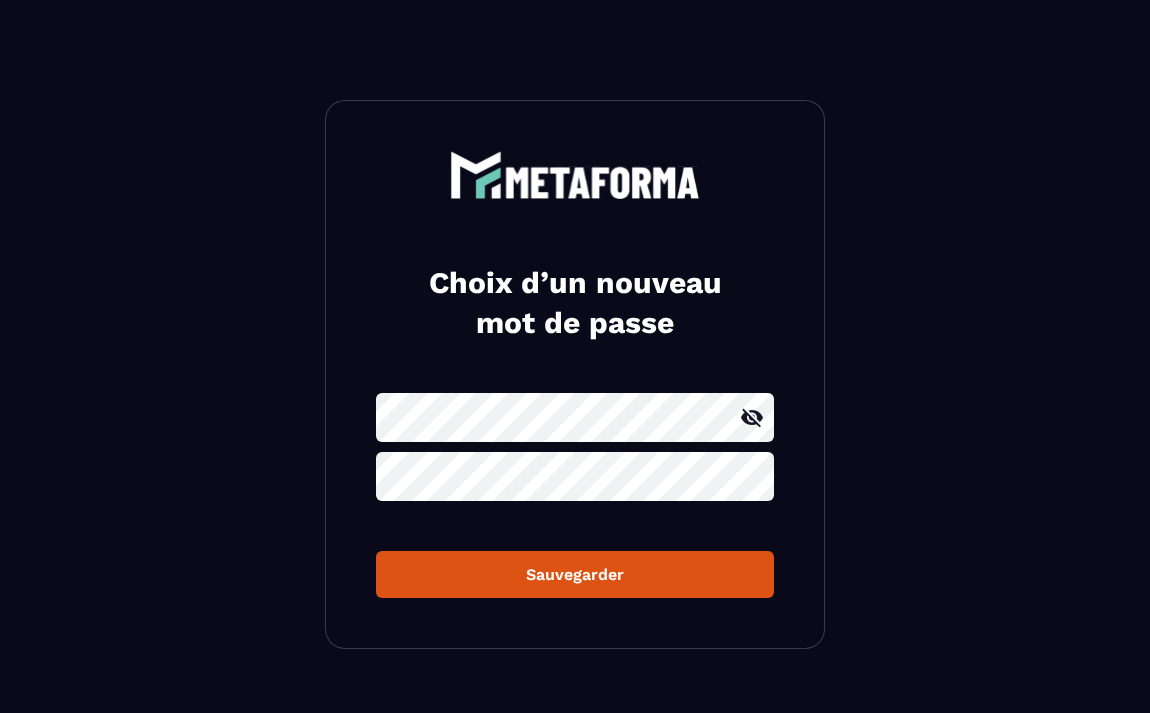 click on "Sauvegarder" at bounding box center (575, 574) 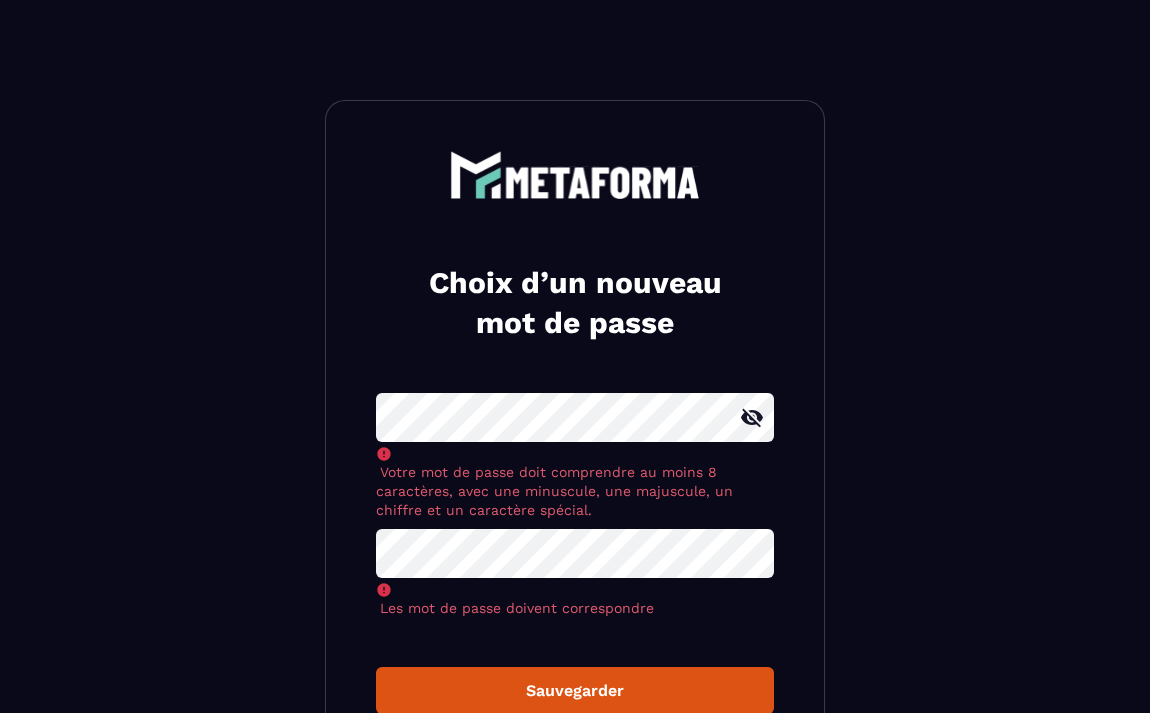 click 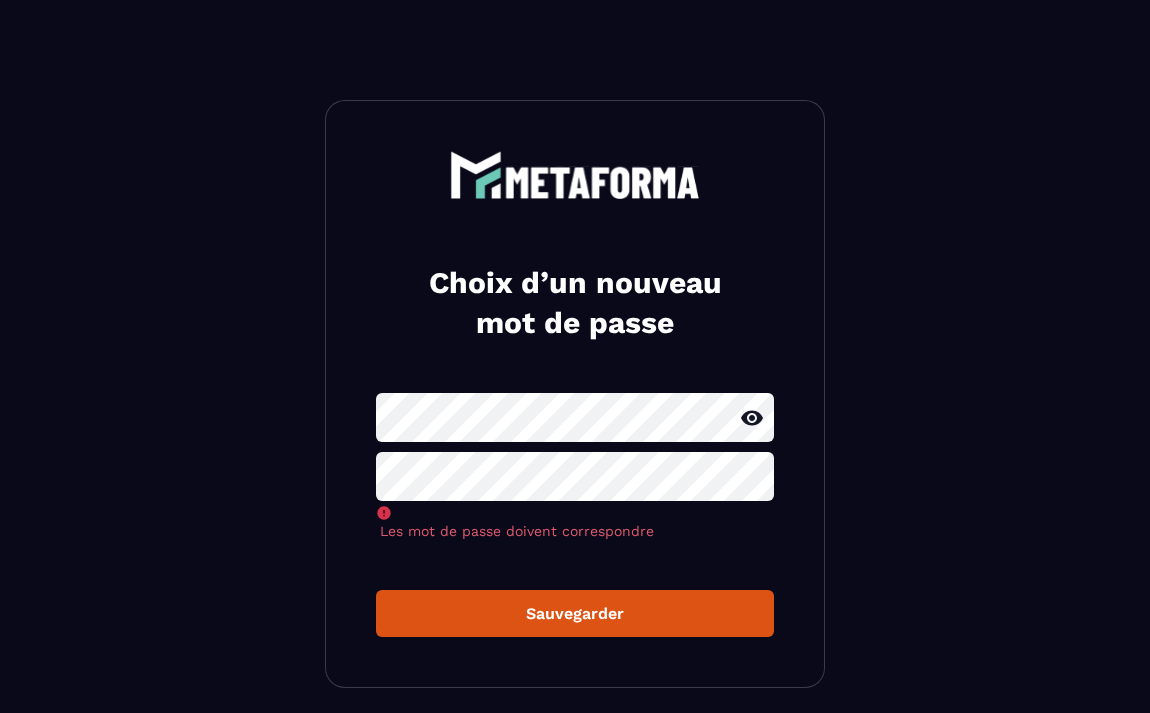 click on "Les mot de passe doivent correspondre Sauvegarder" at bounding box center [575, 515] 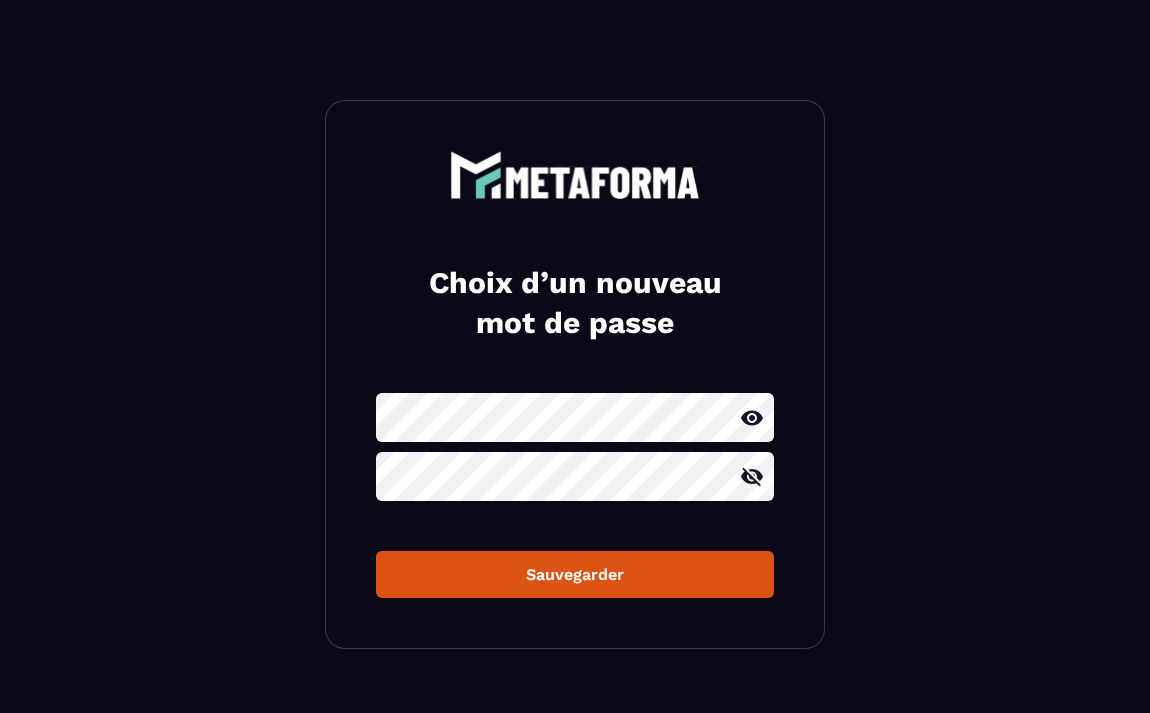 click 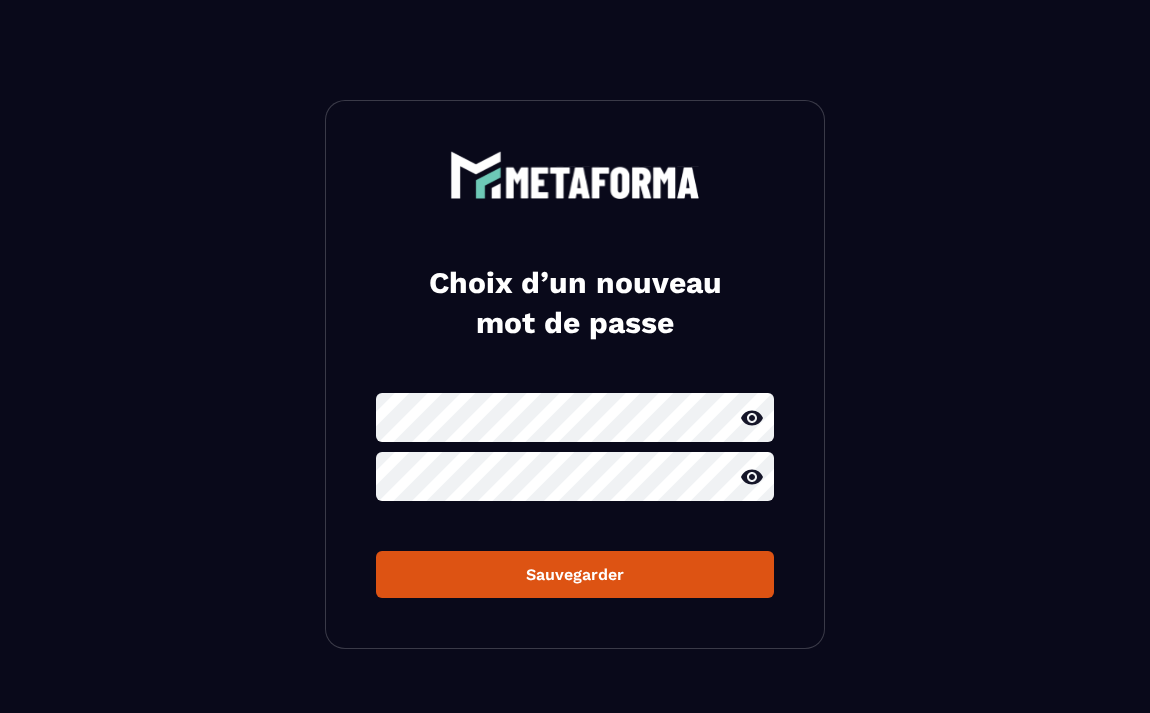 click on "Sauvegarder" at bounding box center [575, 574] 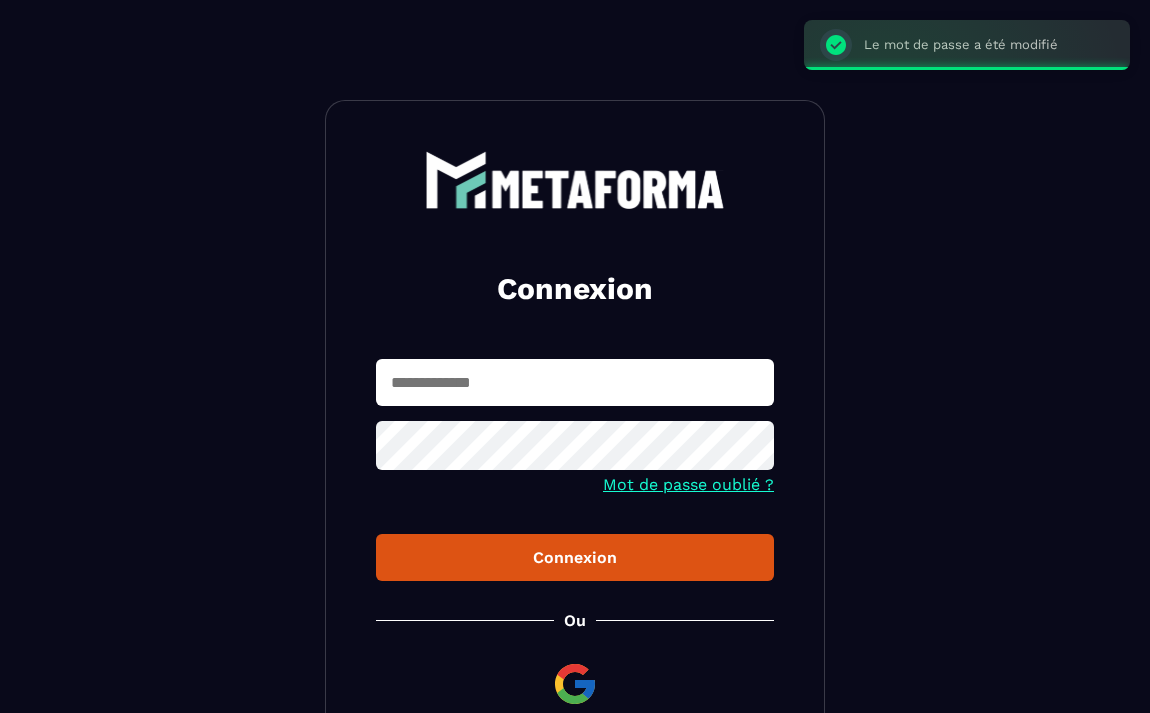click at bounding box center [575, 382] 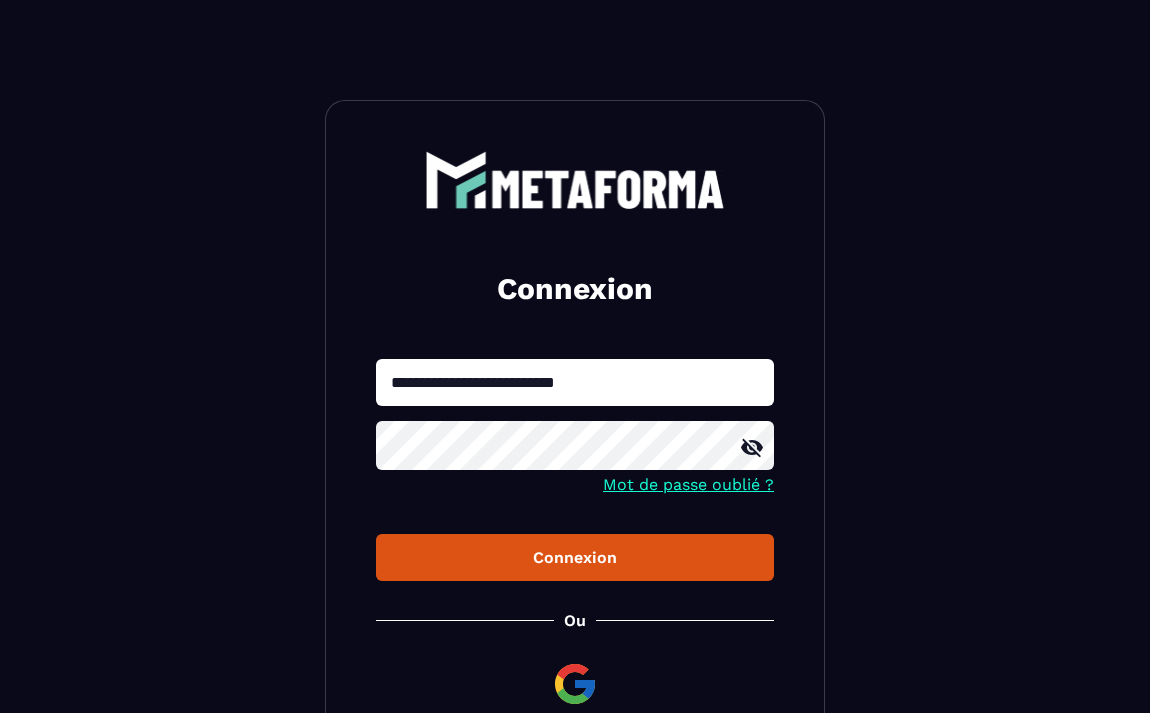 click 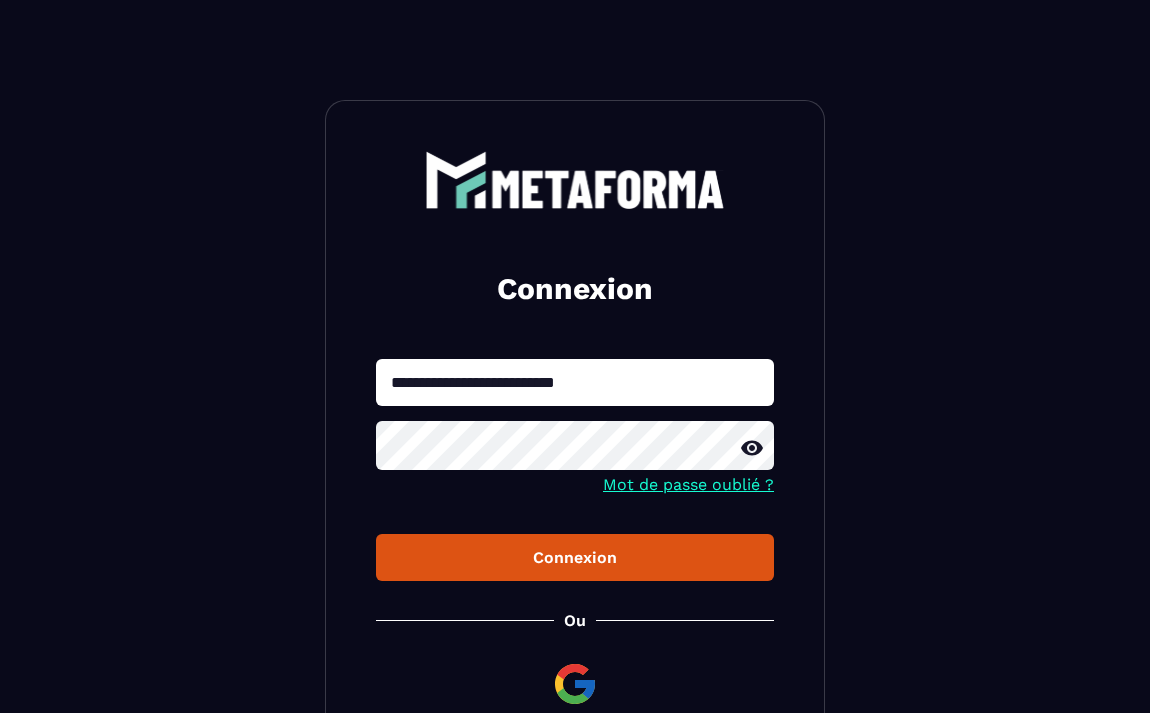 click on "Connexion" at bounding box center (575, 557) 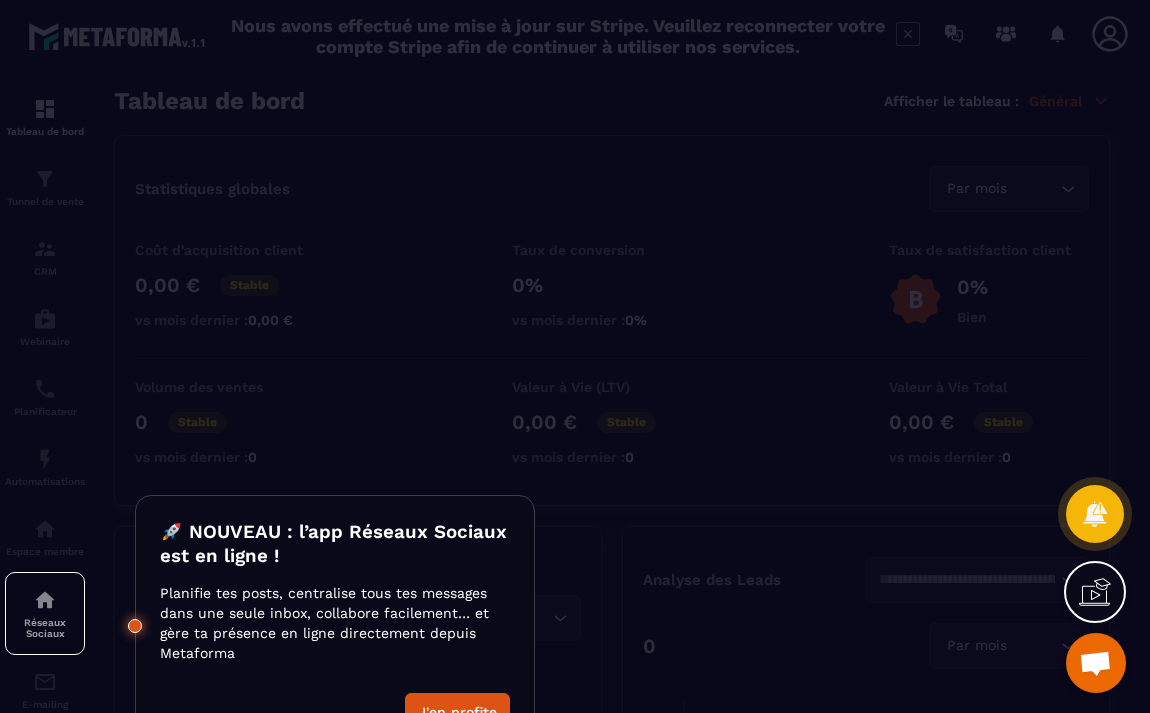 click at bounding box center [575, 356] 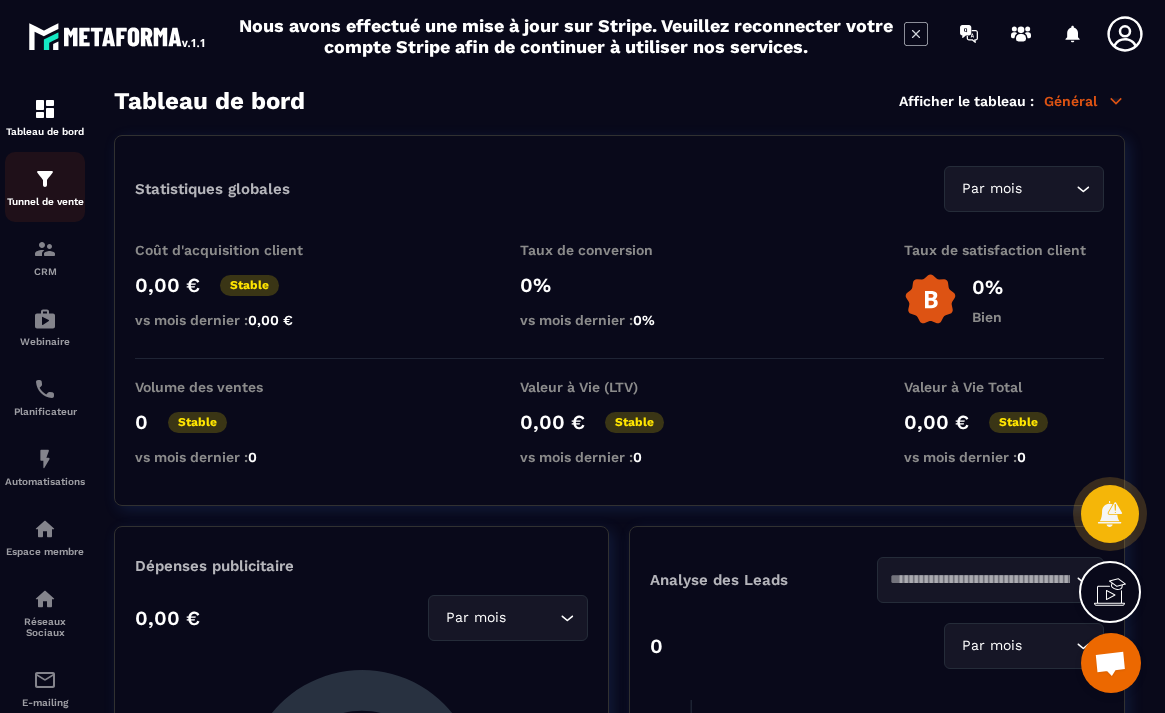 click at bounding box center [45, 179] 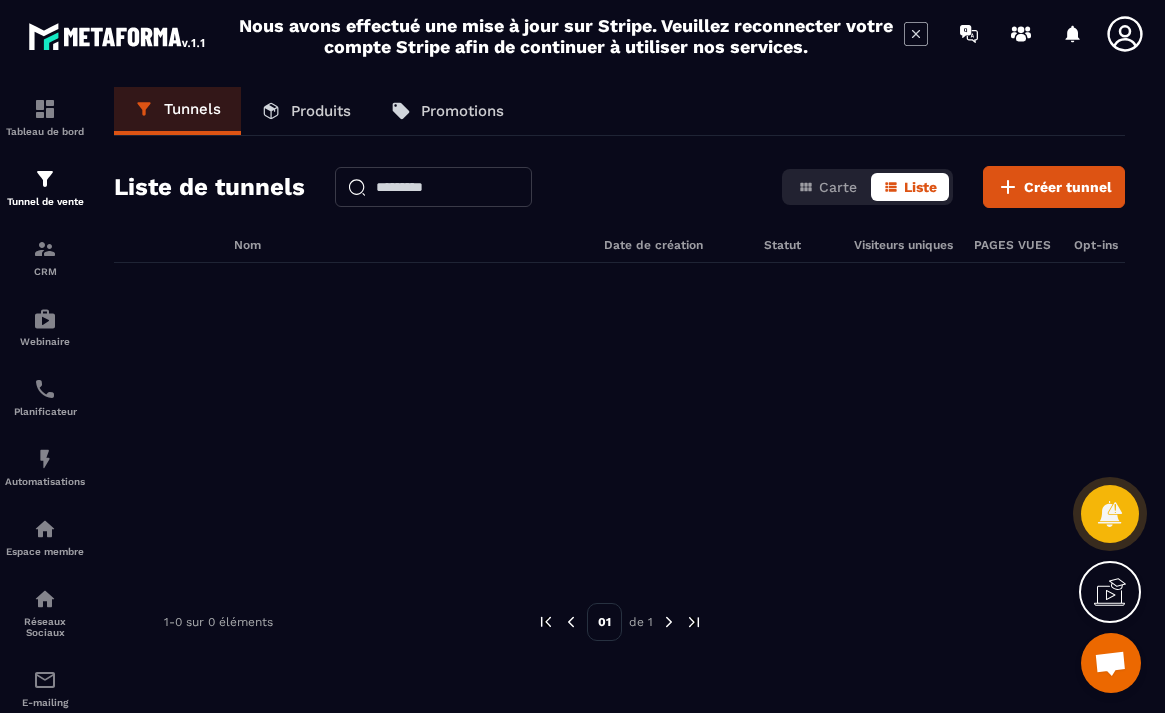 click on "Produits" at bounding box center [321, 111] 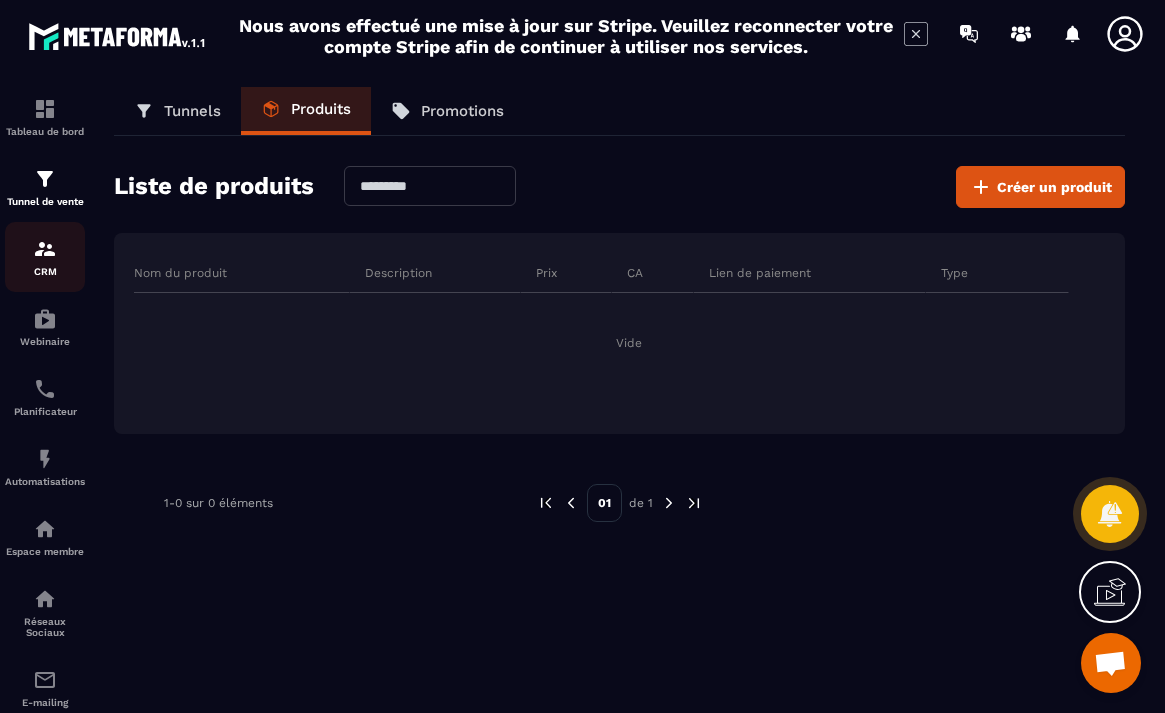 click at bounding box center [45, 249] 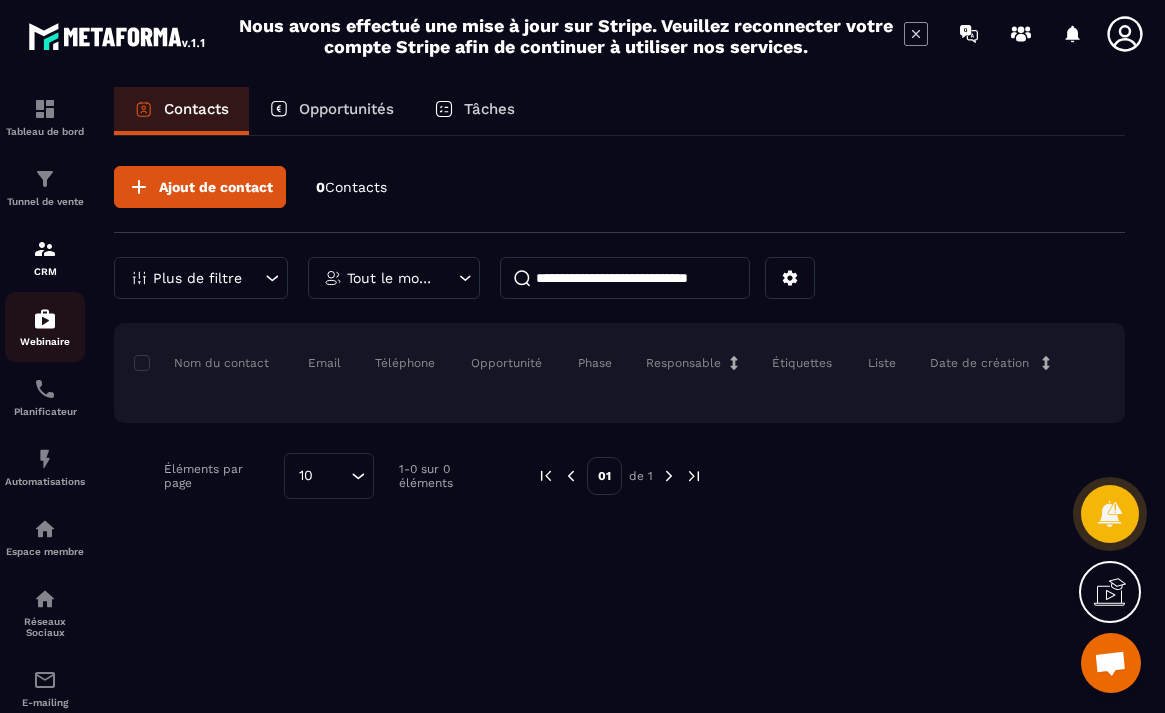 click at bounding box center [45, 319] 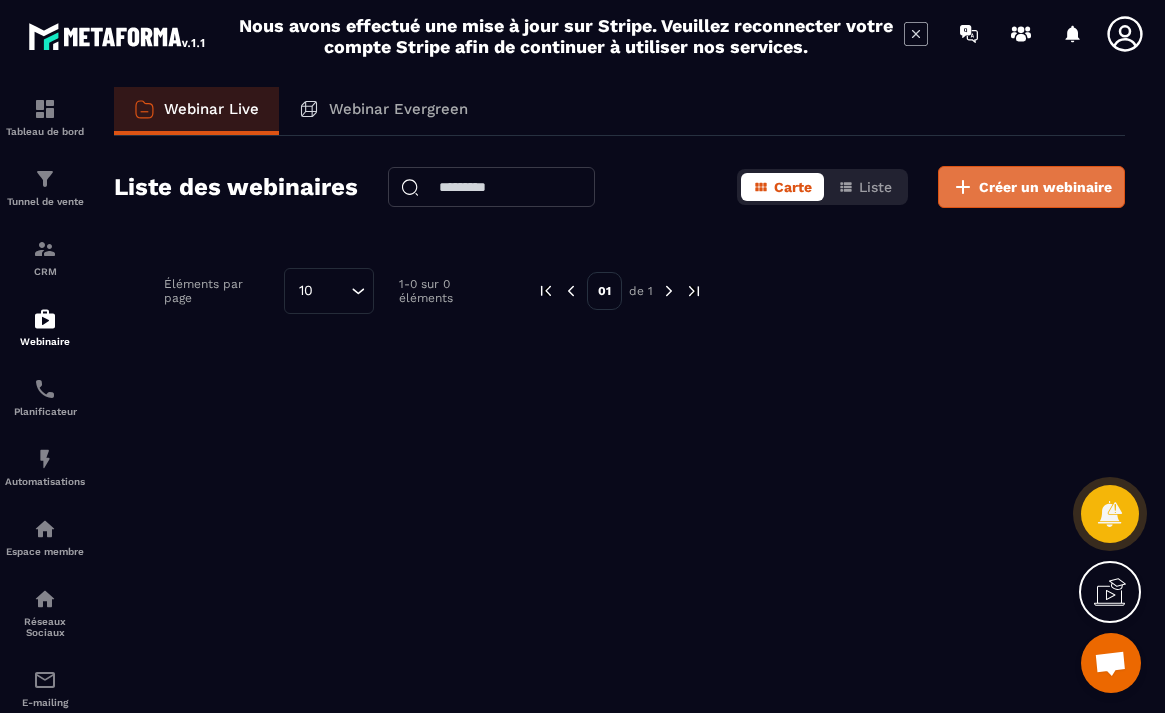 click on "Créer un webinaire" at bounding box center [1045, 187] 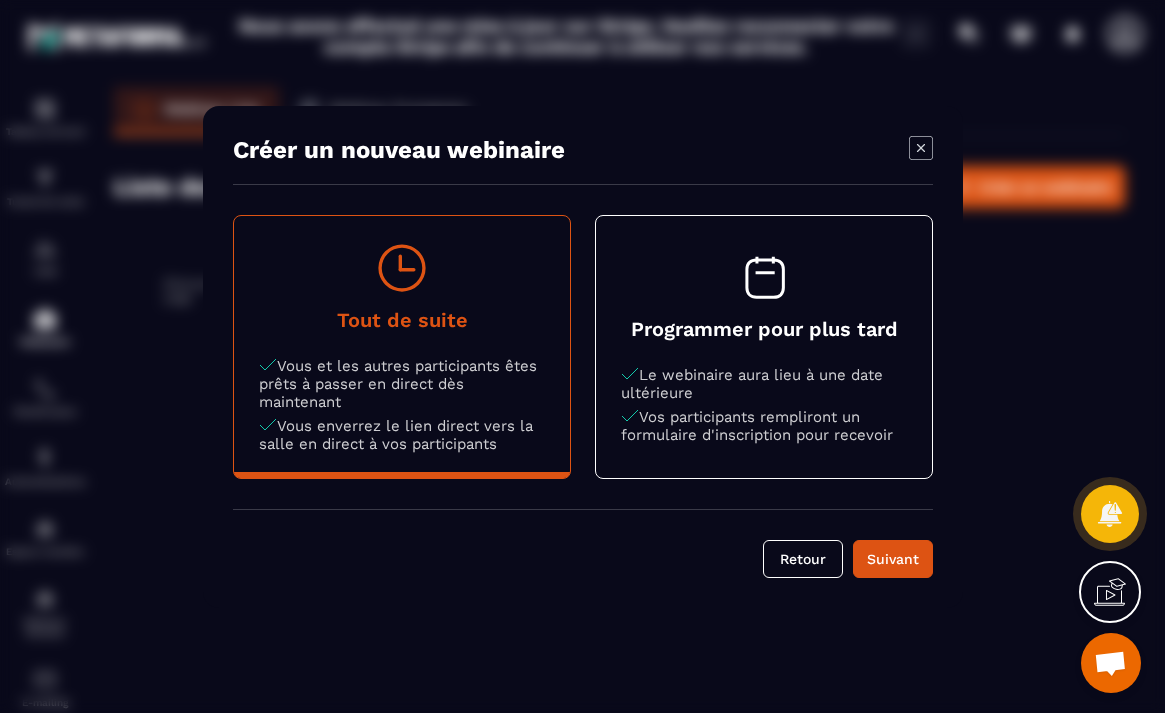 click on "Le webinaire aura lieu à une date ultérieure" at bounding box center [764, 384] 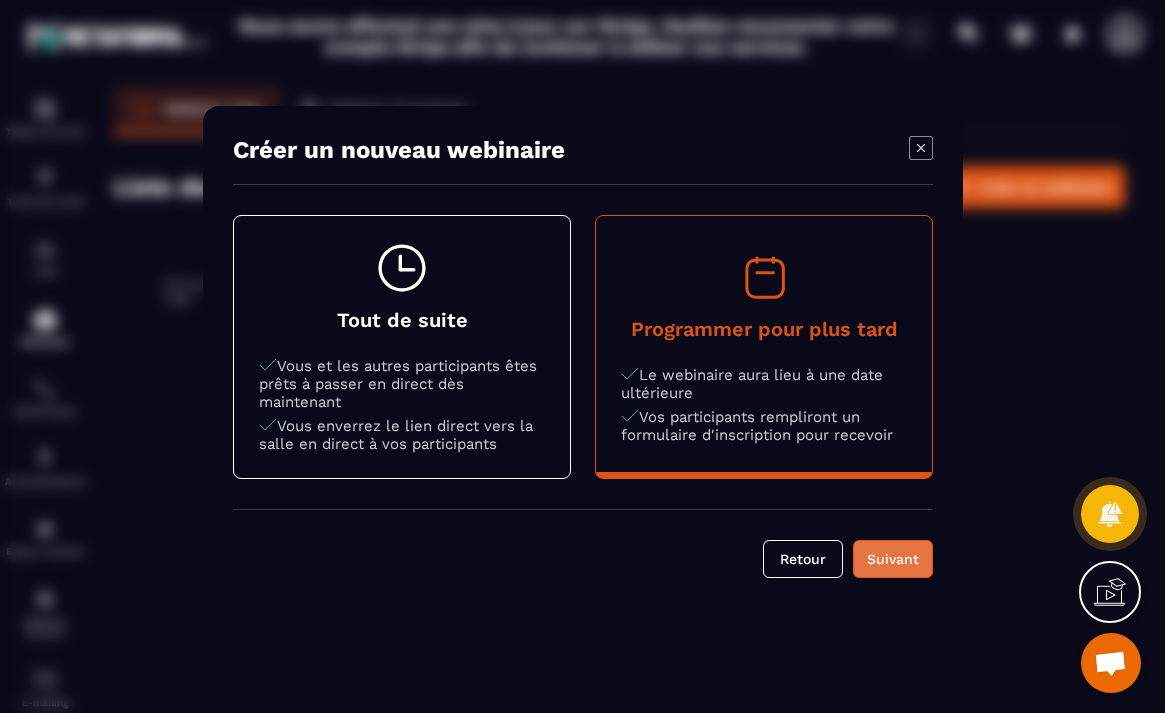 click on "Suivant" at bounding box center [893, 559] 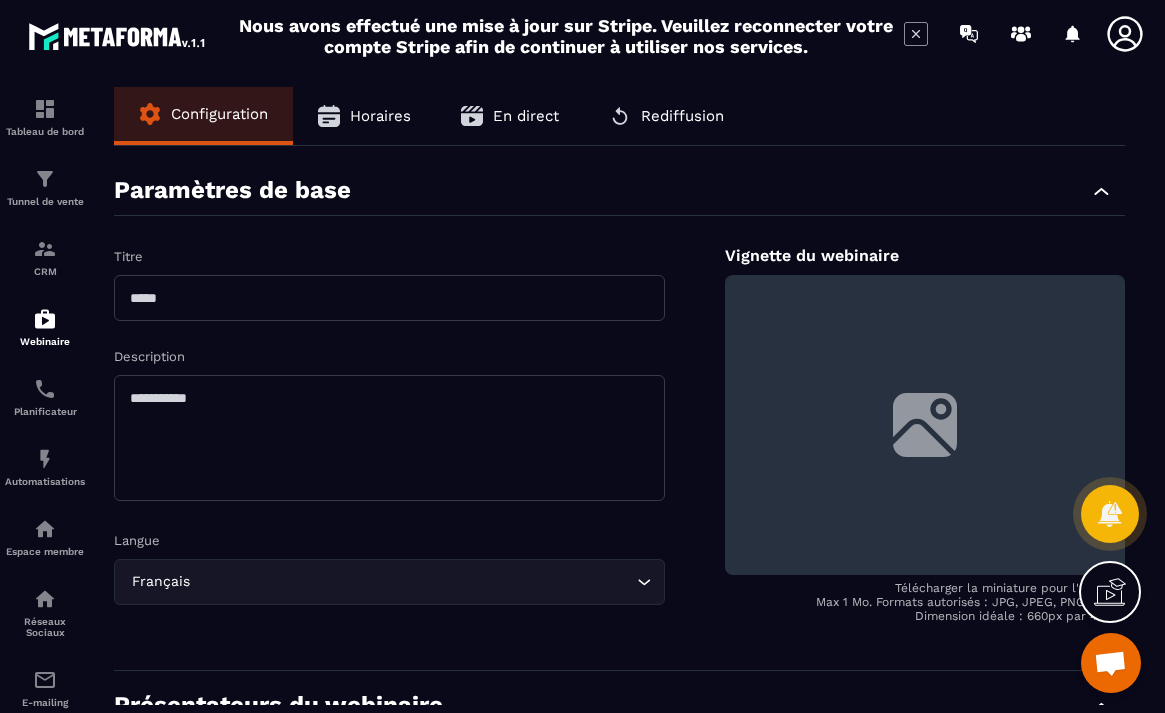 click at bounding box center [389, 298] 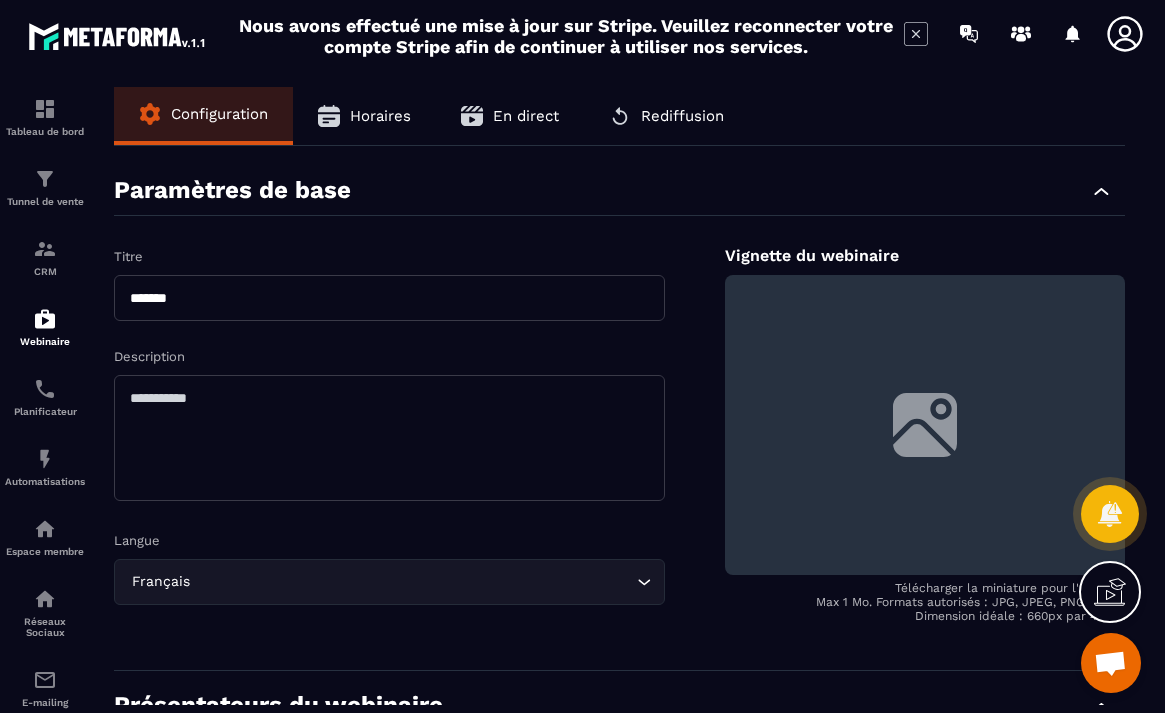 click 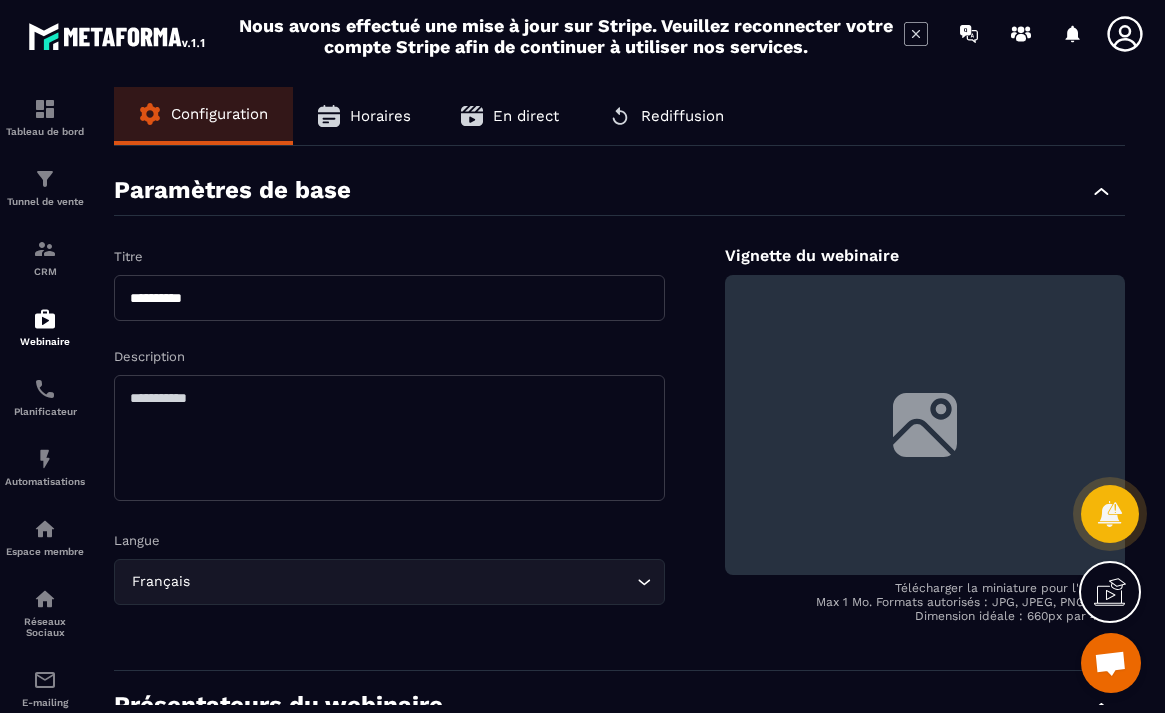 paste on "**********" 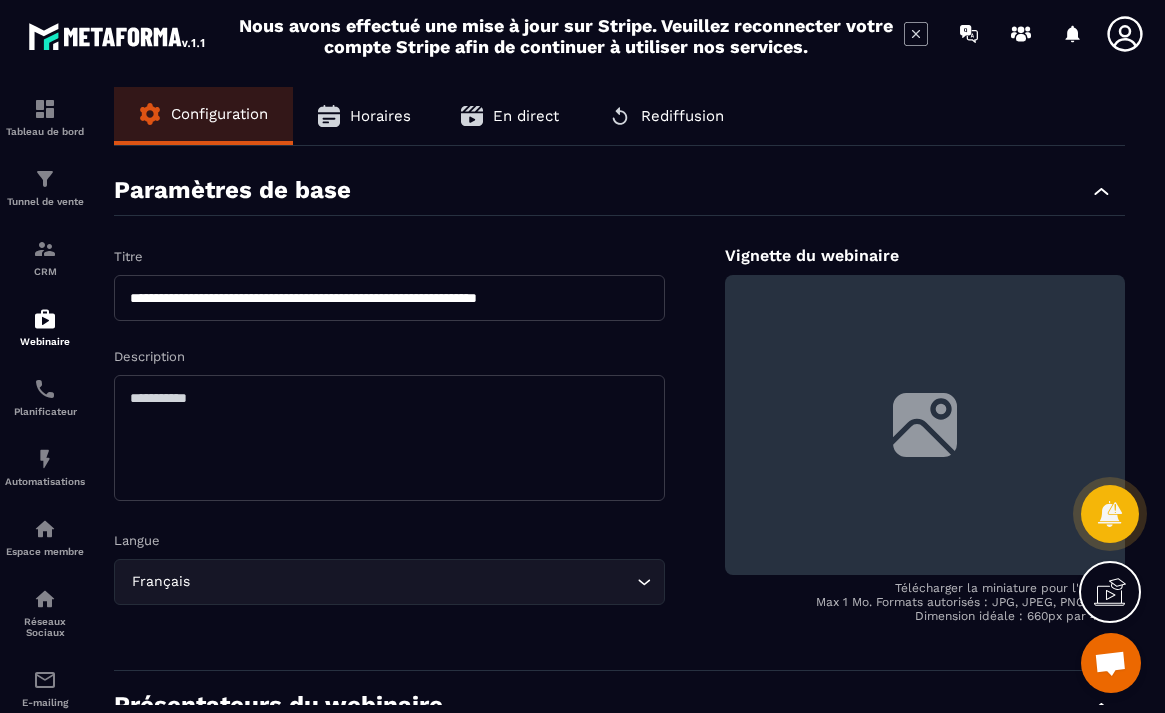 type on "**********" 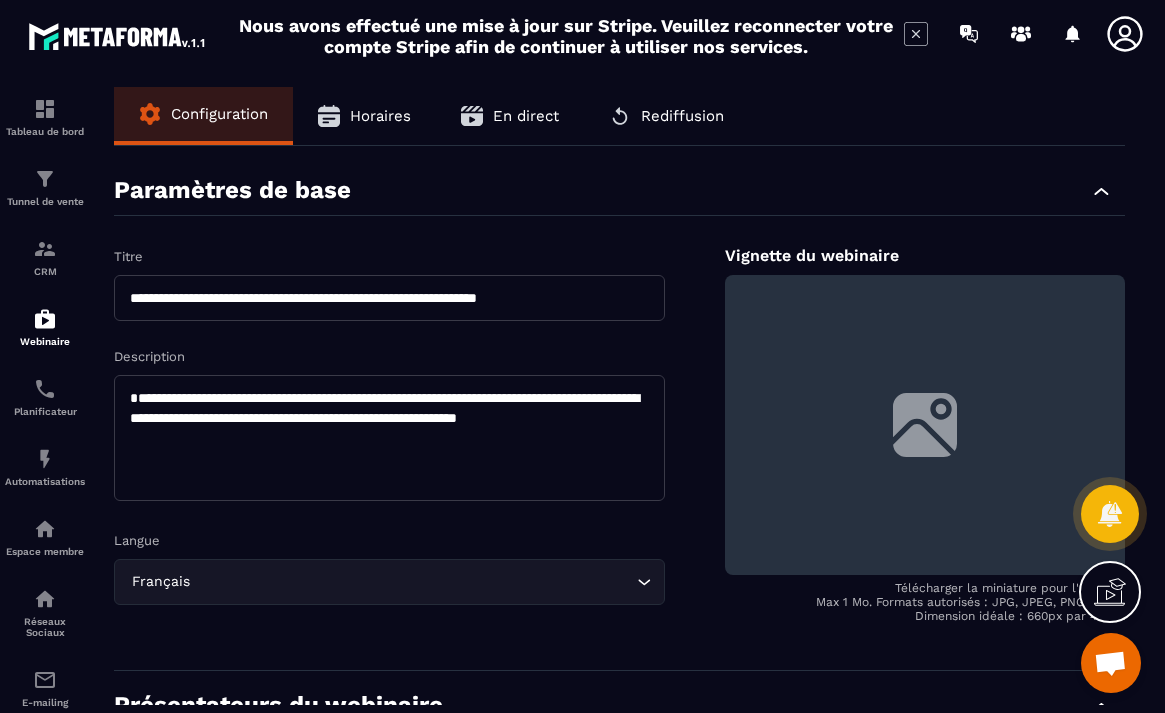 click on "**********" 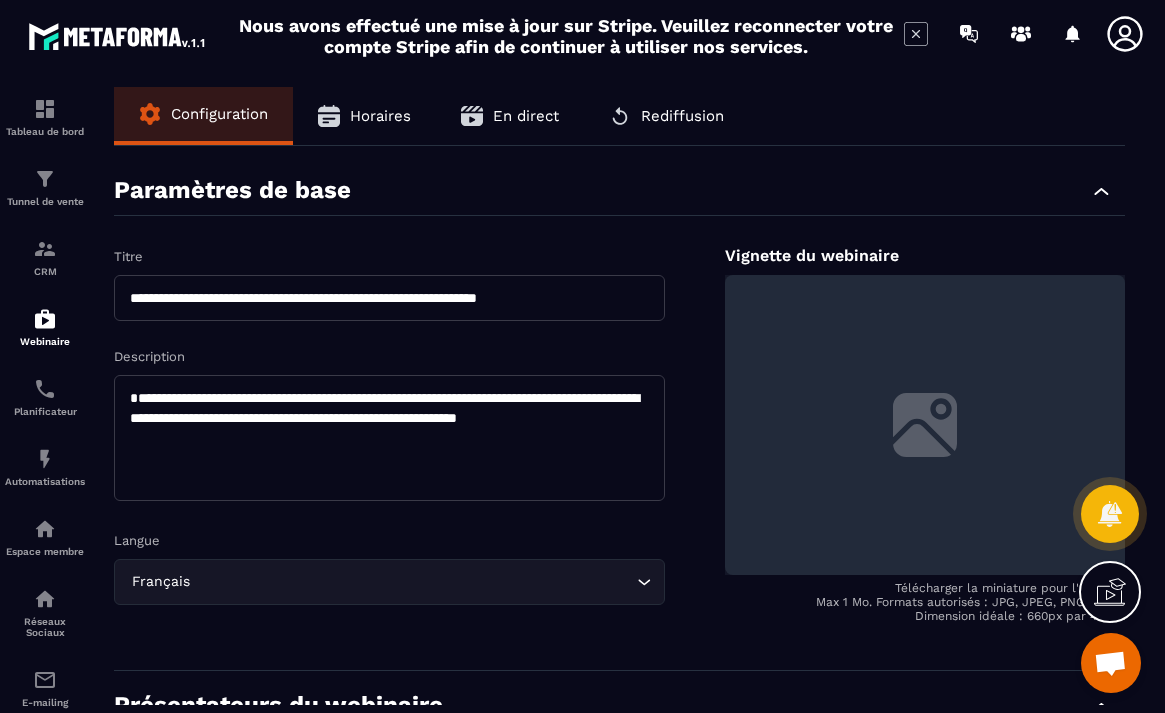 click at bounding box center [925, 425] 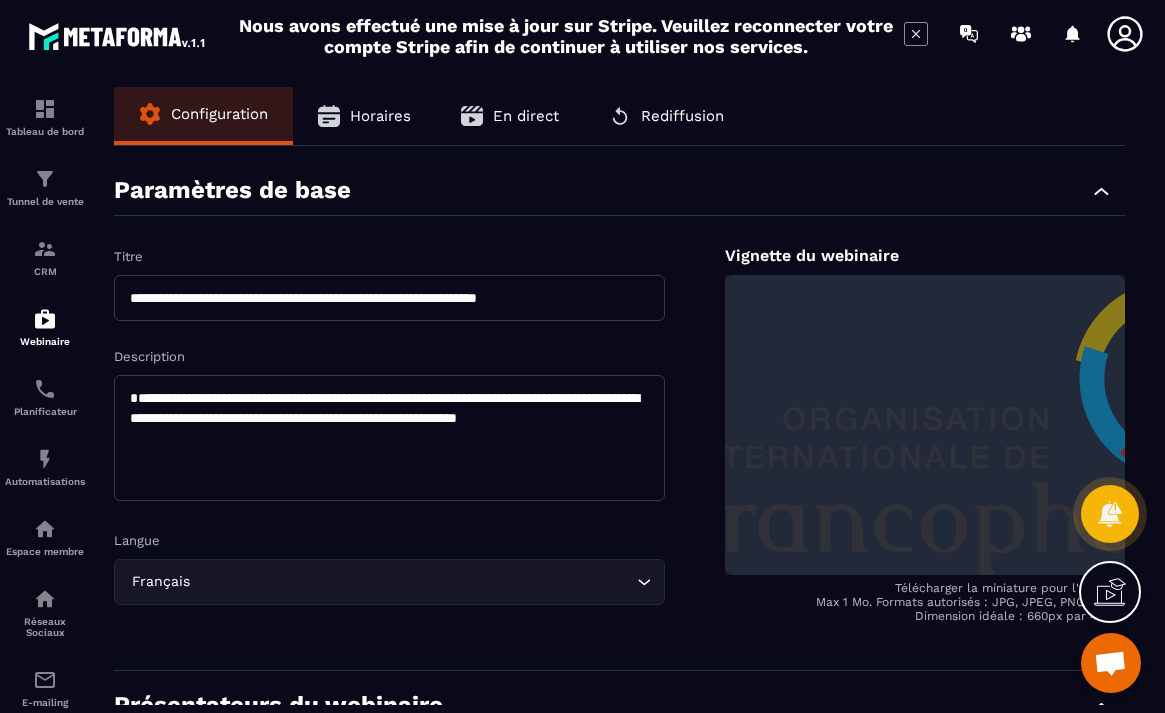 click at bounding box center [925, 425] 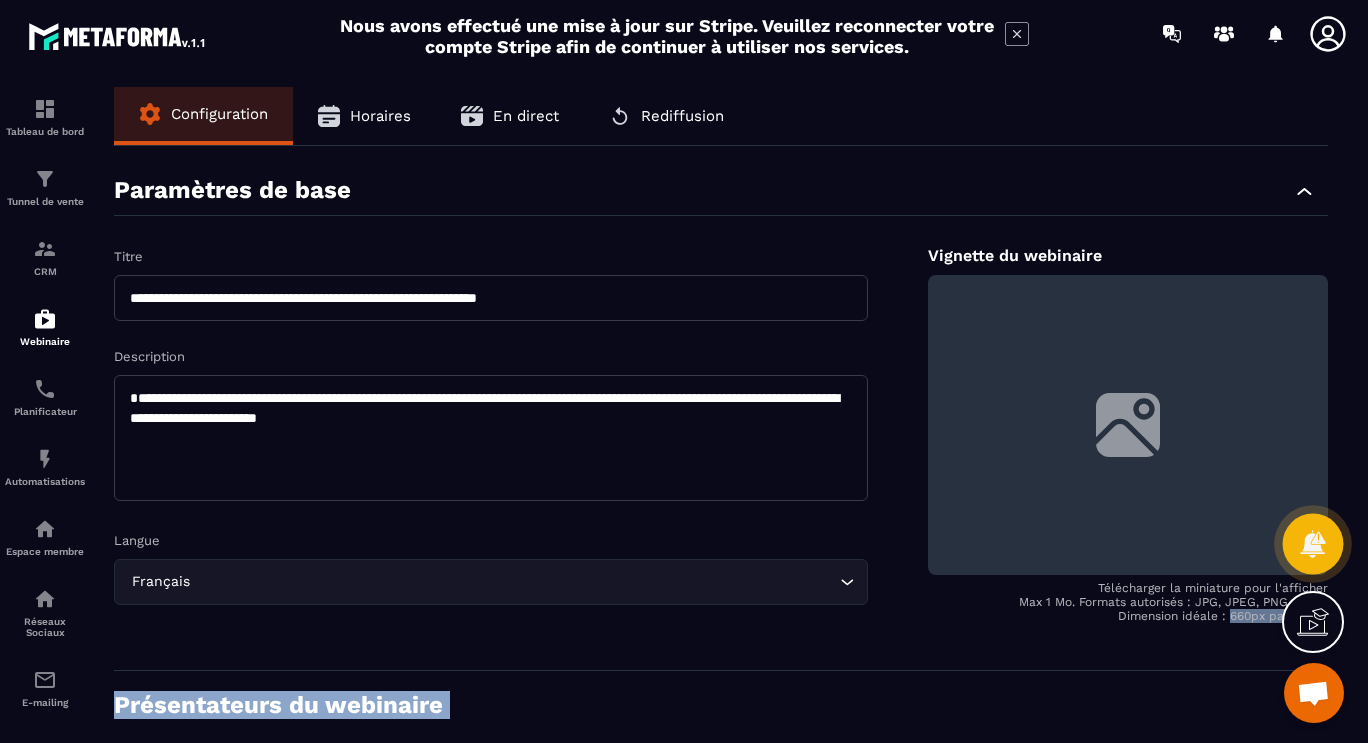 drag, startPoint x: 1233, startPoint y: 616, endPoint x: 1331, endPoint y: 541, distance: 123.40584 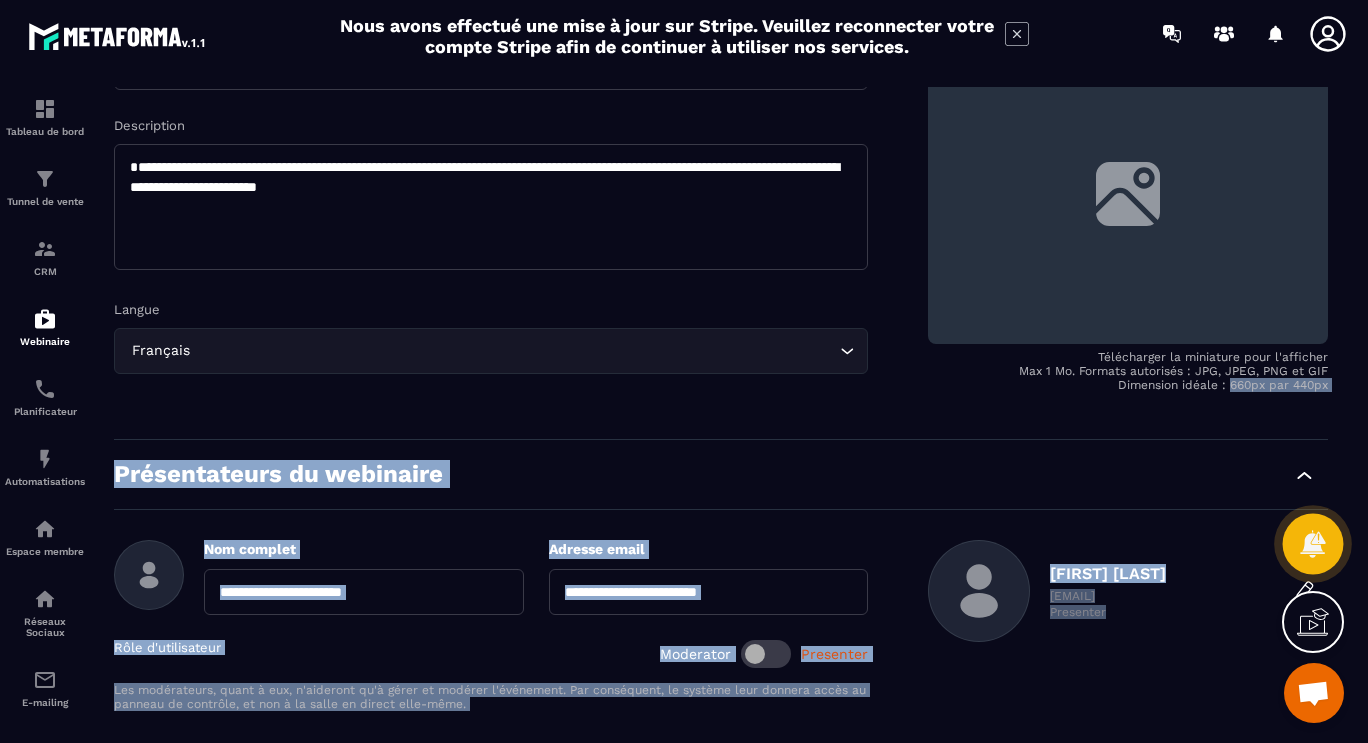 scroll, scrollTop: 231, scrollLeft: 0, axis: vertical 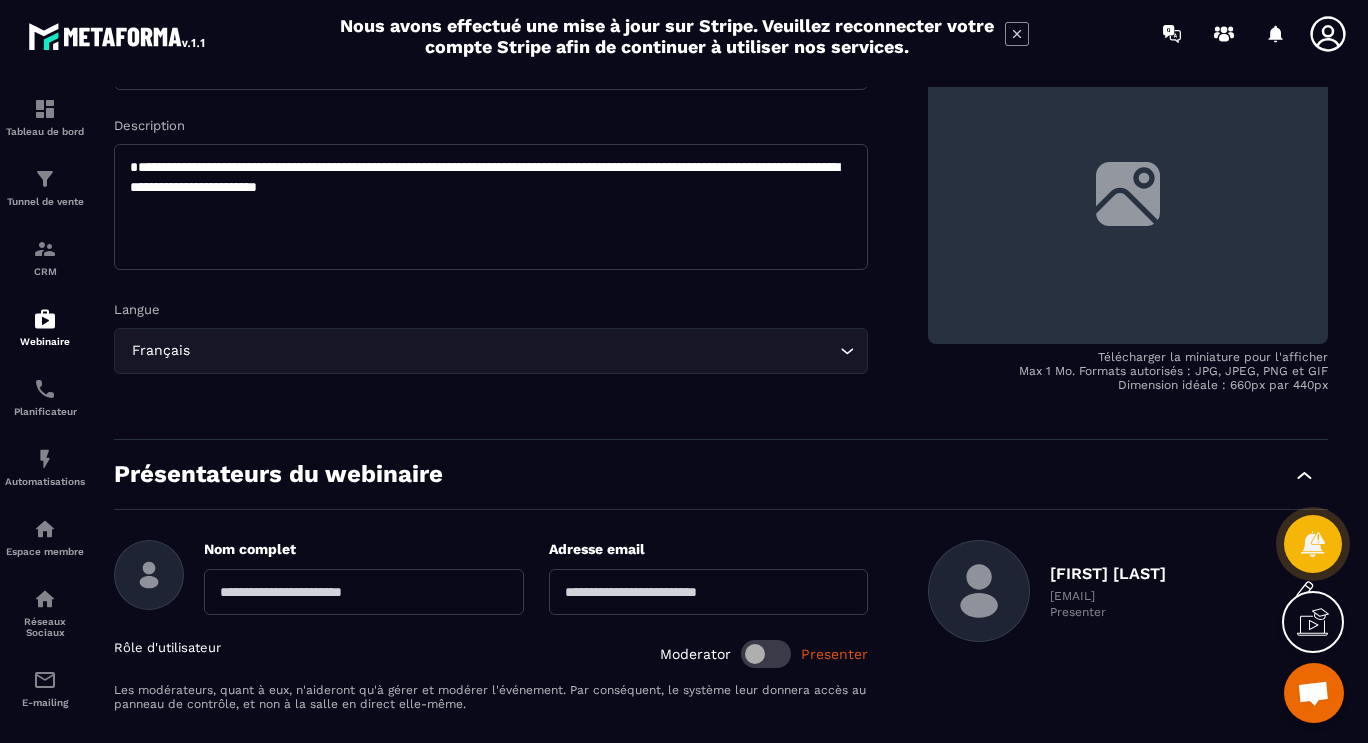 click on "**********" at bounding box center (721, 187) 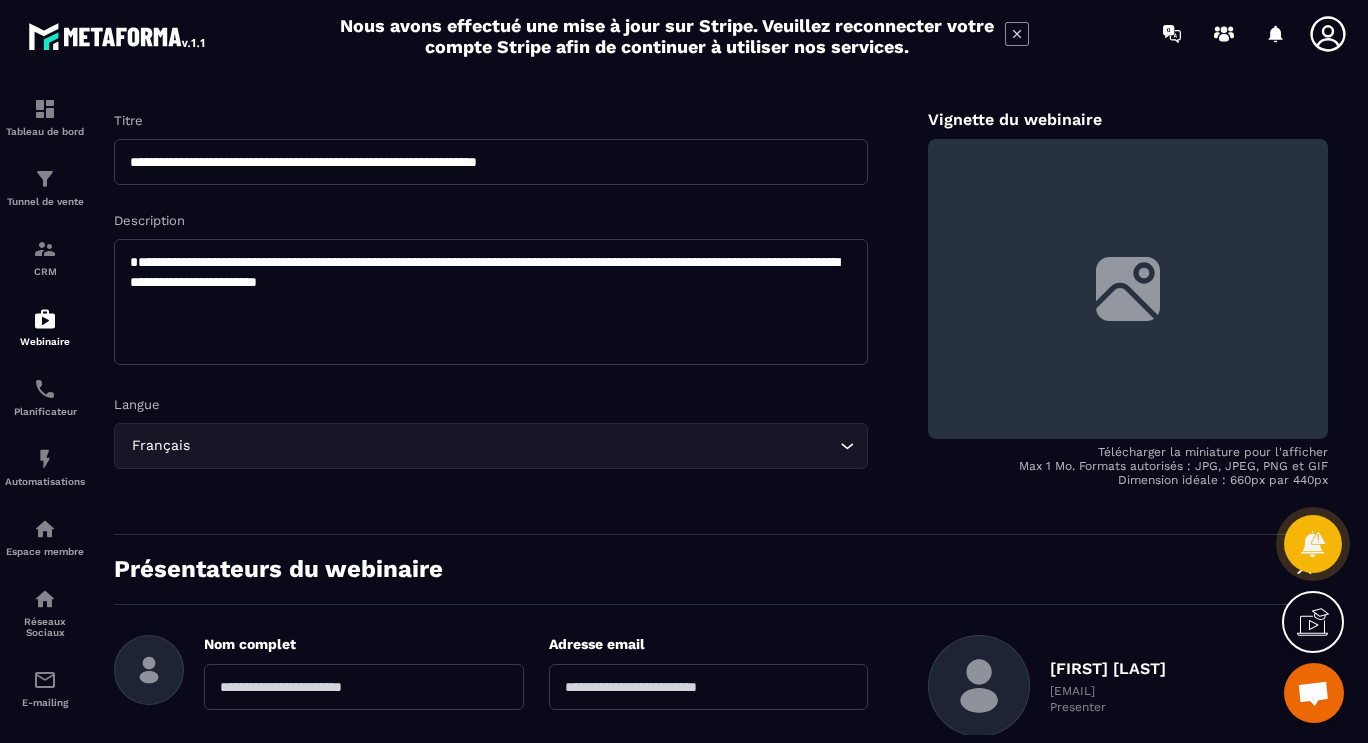 scroll, scrollTop: 0, scrollLeft: 0, axis: both 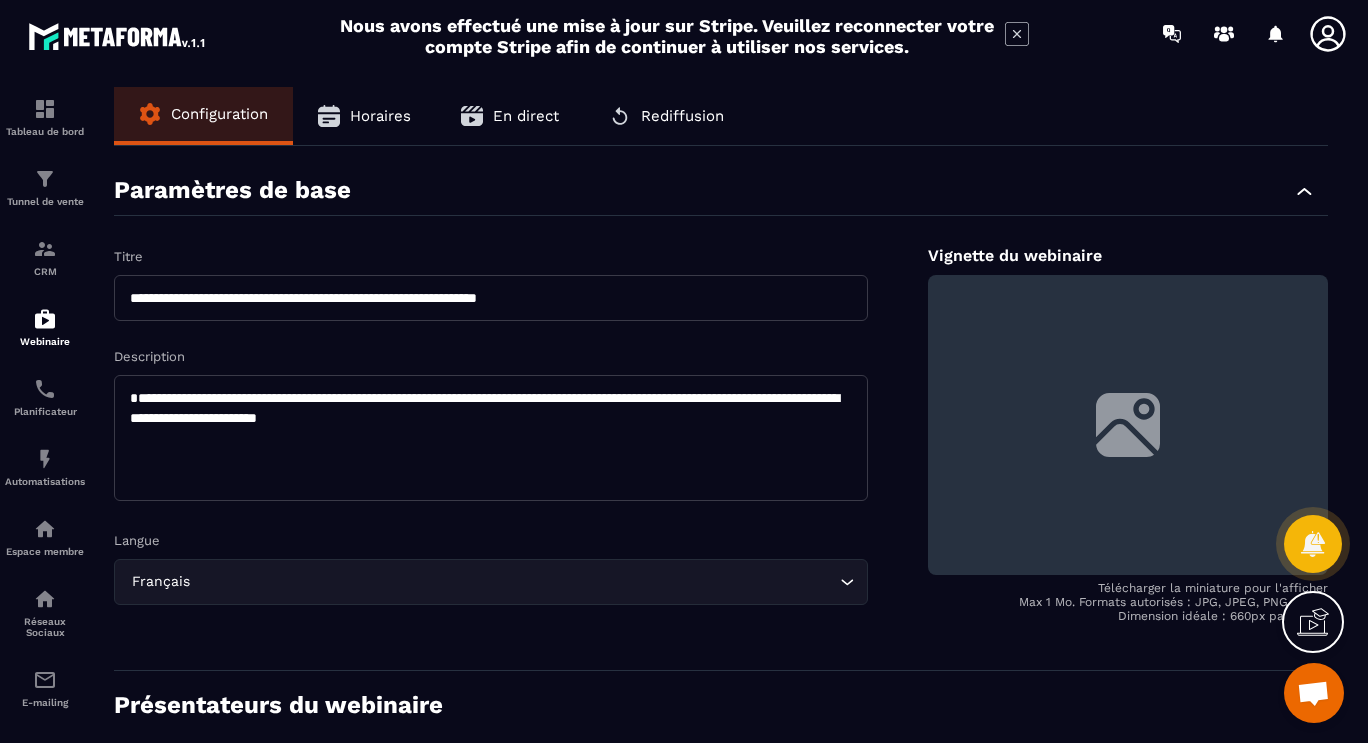 drag, startPoint x: 198, startPoint y: 298, endPoint x: 596, endPoint y: 299, distance: 398.00125 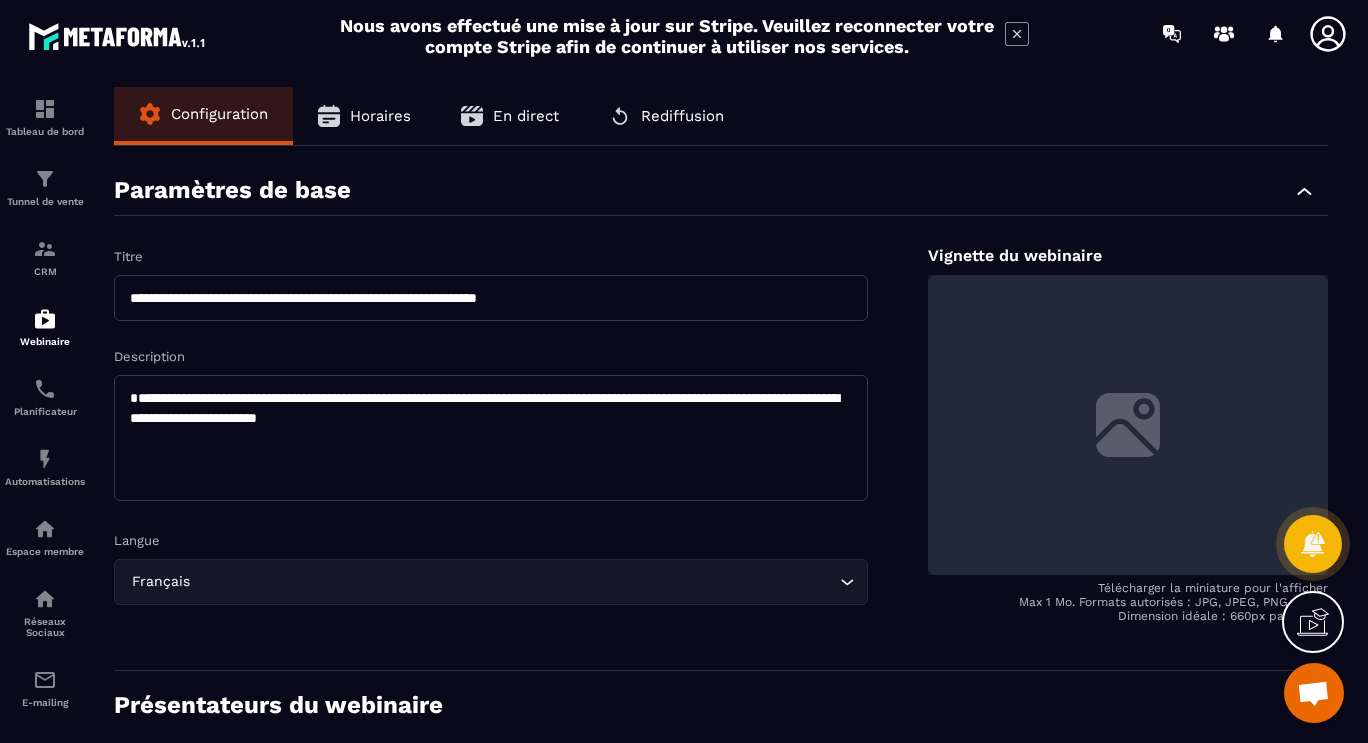 click at bounding box center (1128, 425) 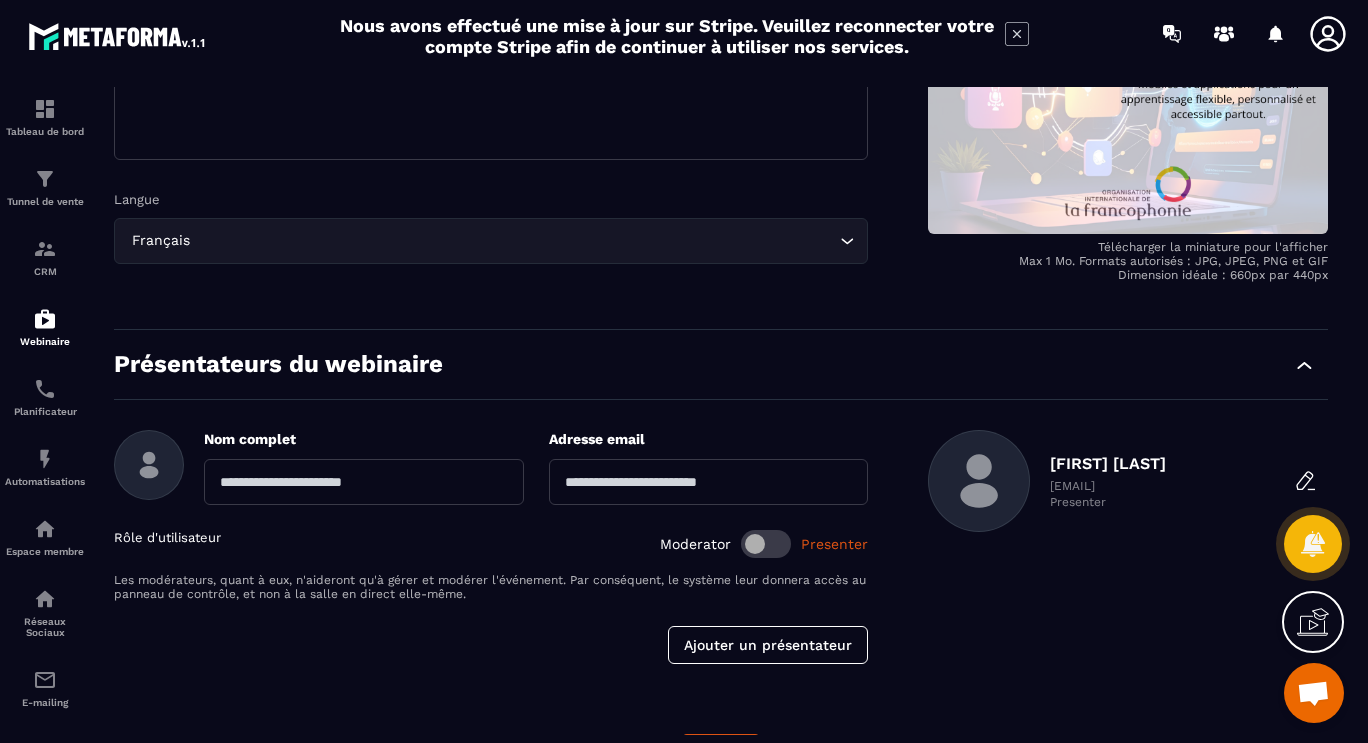 scroll, scrollTop: 397, scrollLeft: 0, axis: vertical 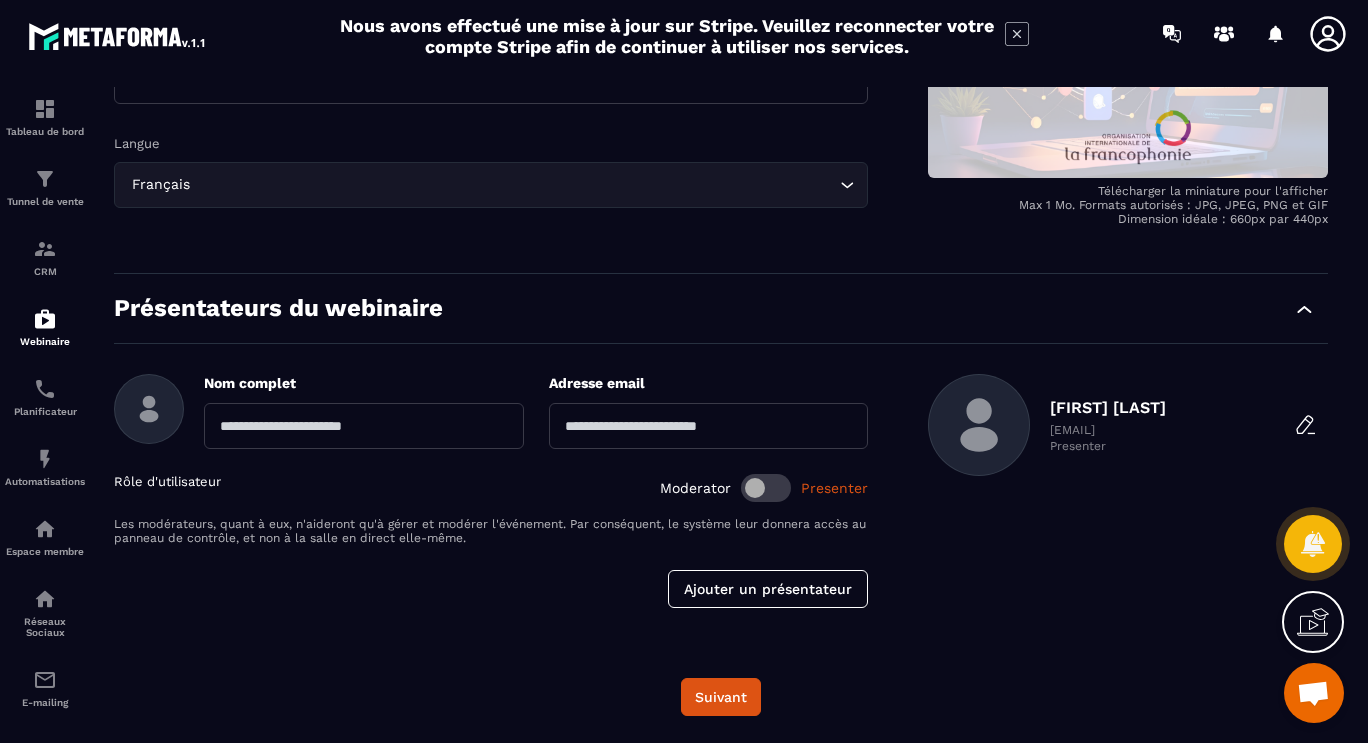 click at bounding box center (364, 426) 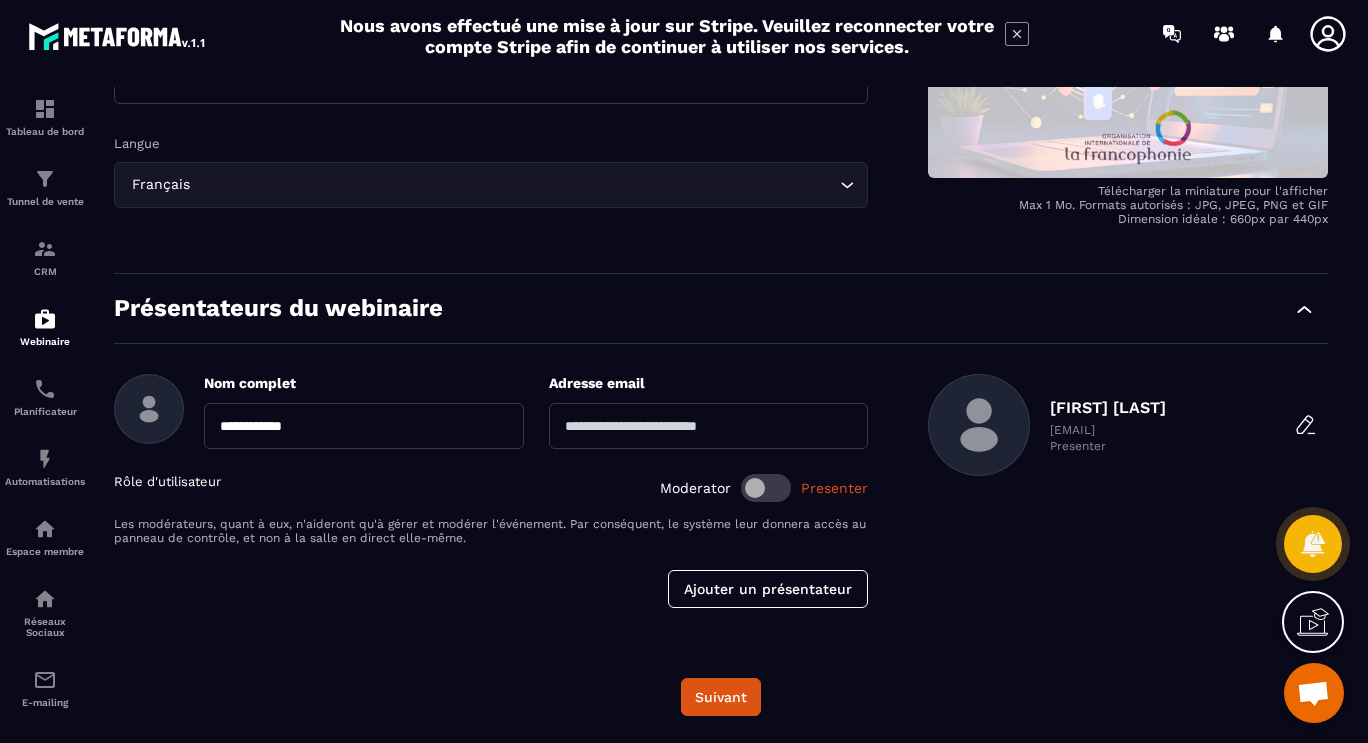 type on "**********" 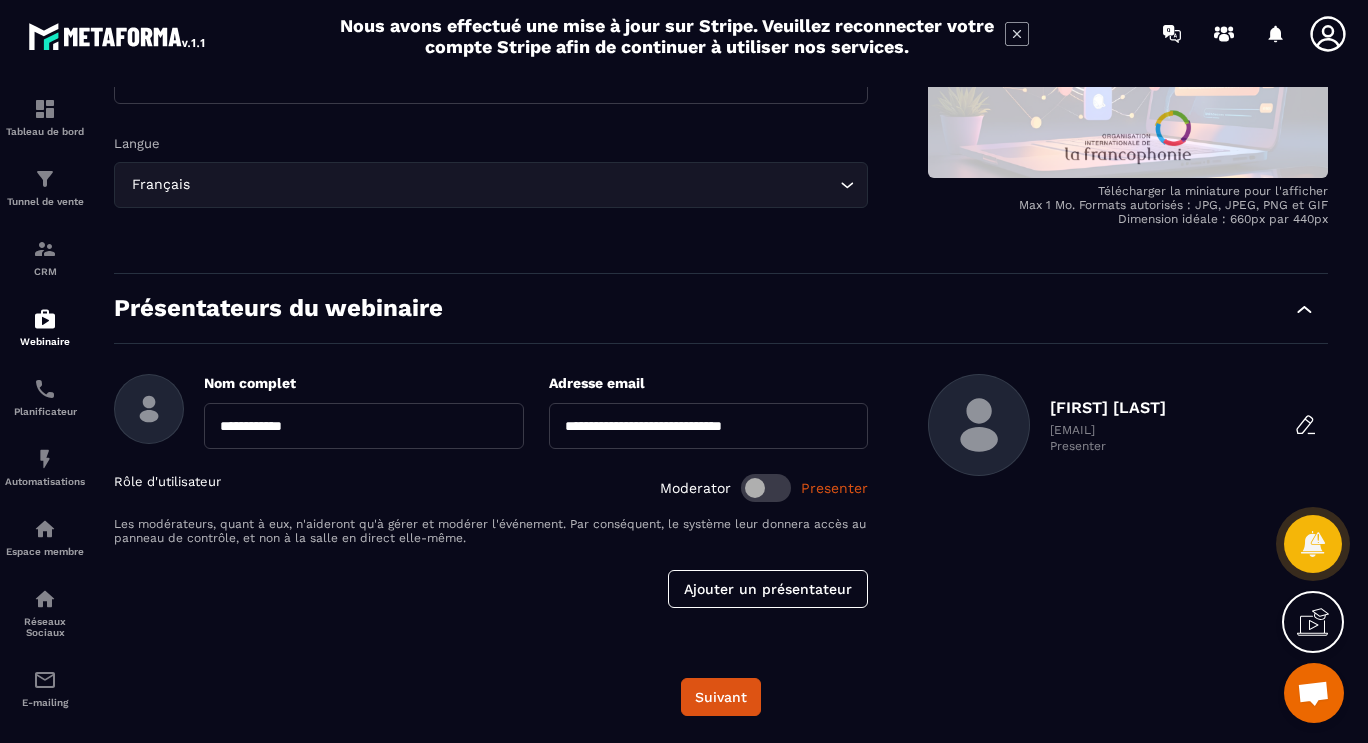 click on "Anais Michot infos.maraconseil@gmail.com Presenter" at bounding box center (1128, 491) 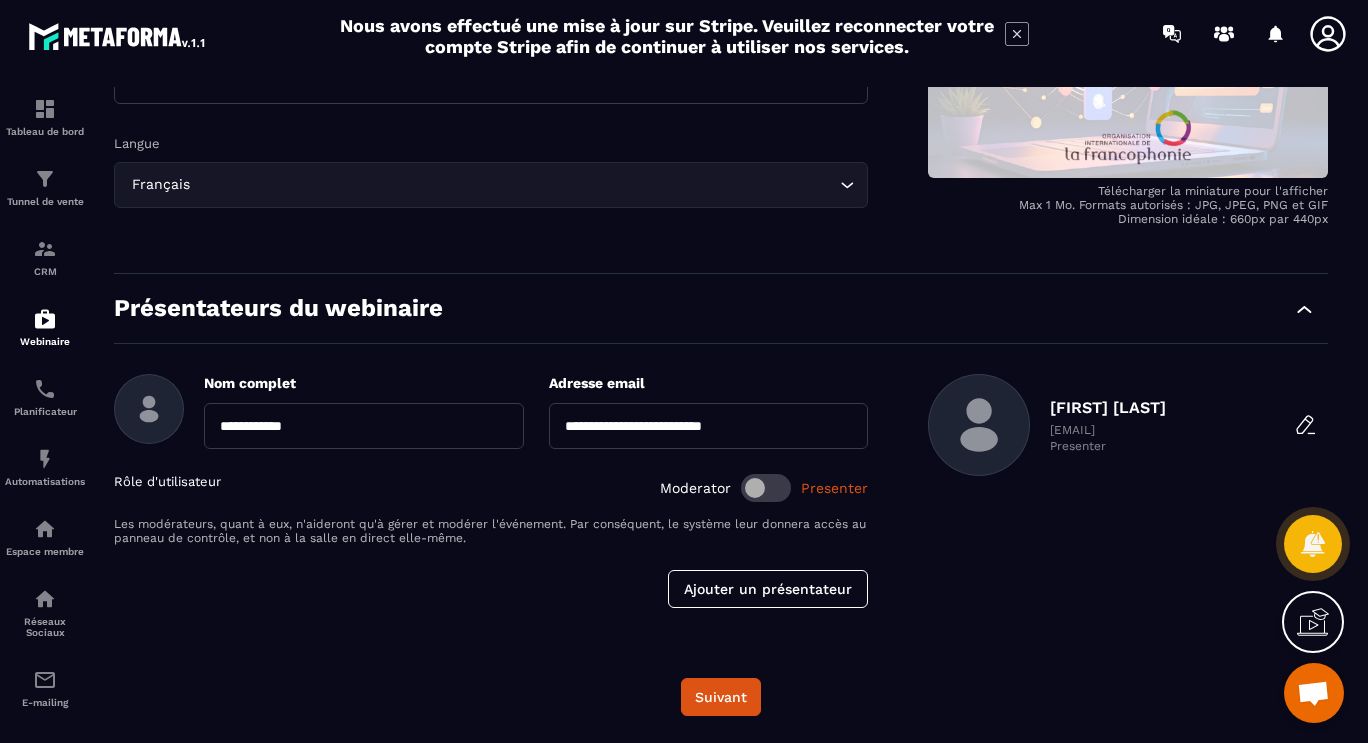 click on "**********" at bounding box center [721, 451] 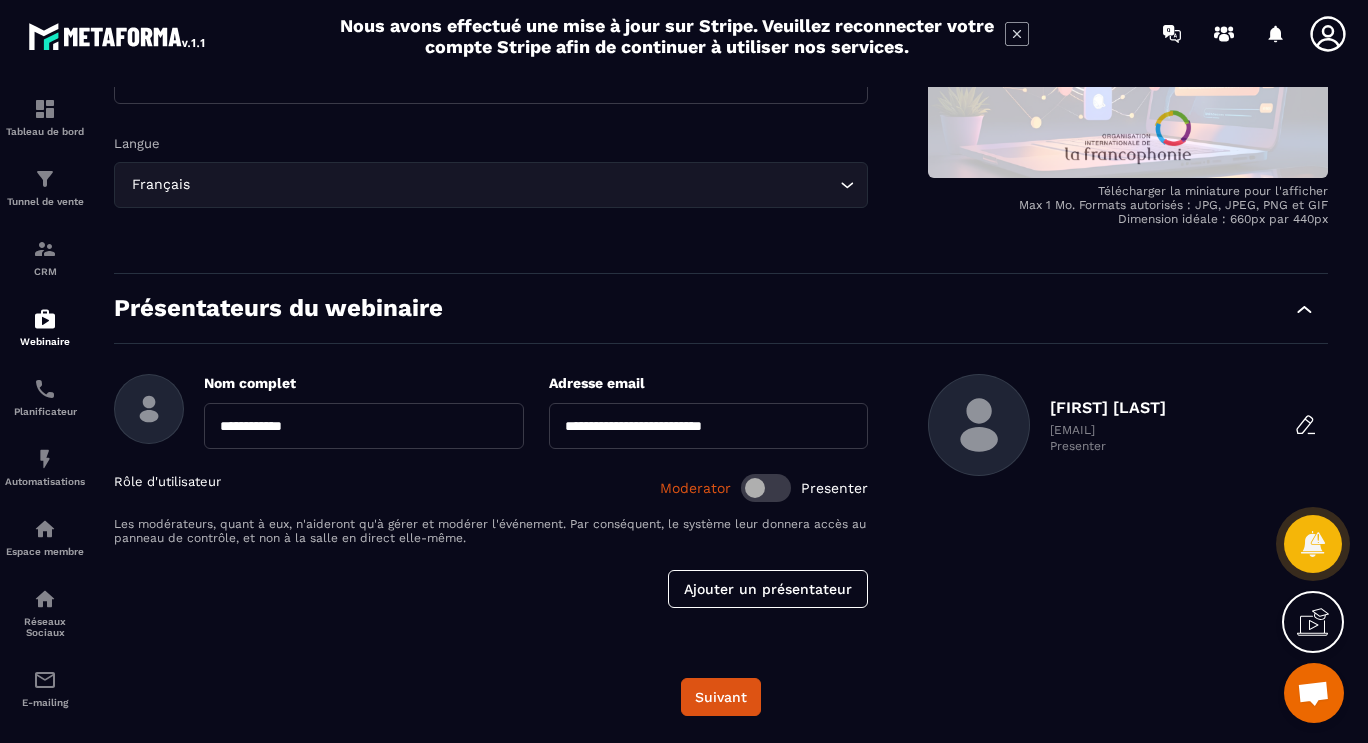 click at bounding box center [766, 488] 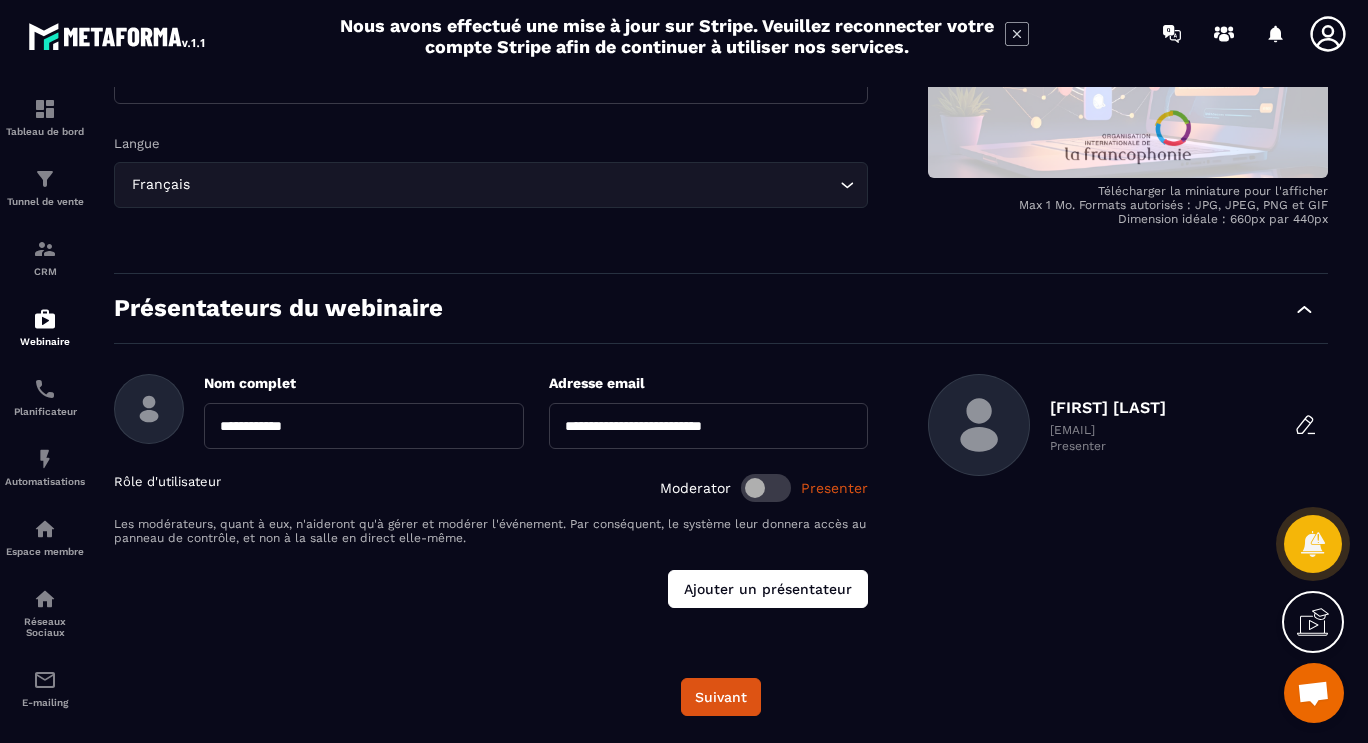 click on "Ajouter un présentateur" at bounding box center (768, 589) 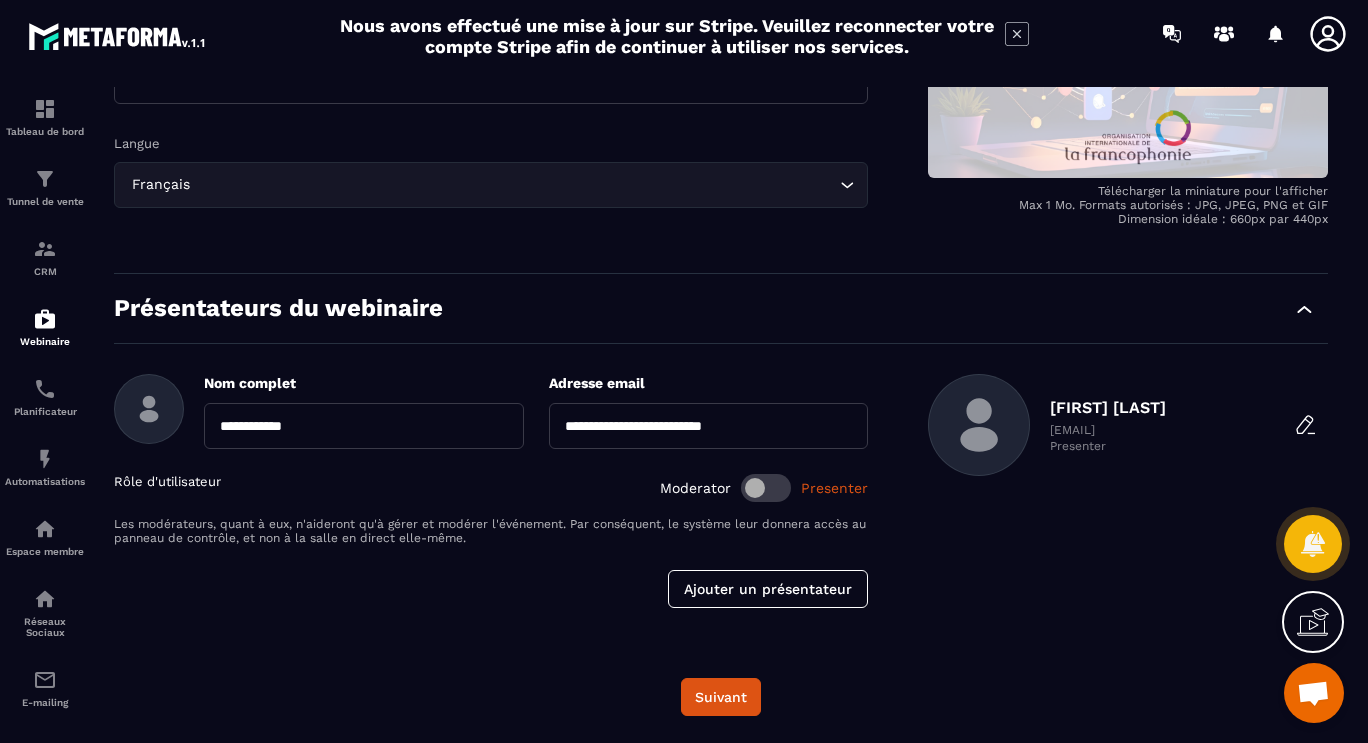 click on "**********" at bounding box center (709, 426) 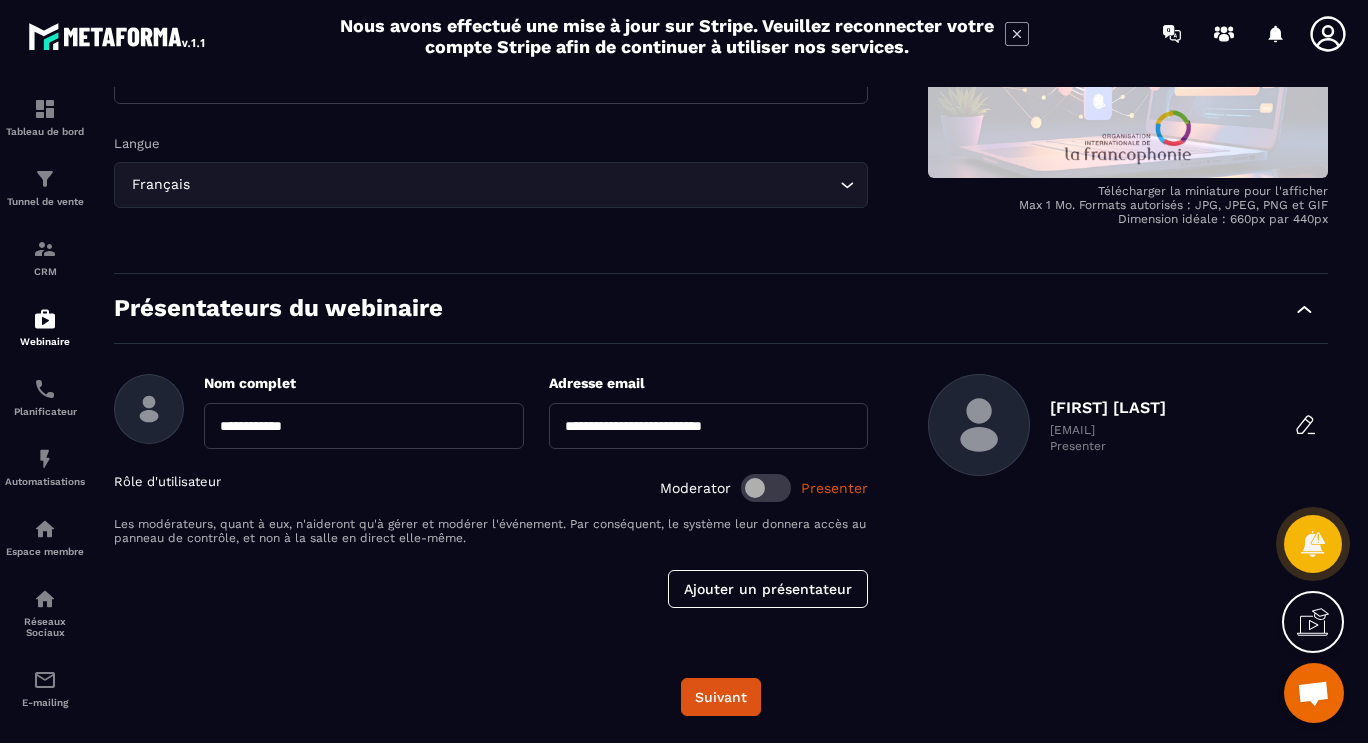 drag, startPoint x: 781, startPoint y: 427, endPoint x: 510, endPoint y: 419, distance: 271.11804 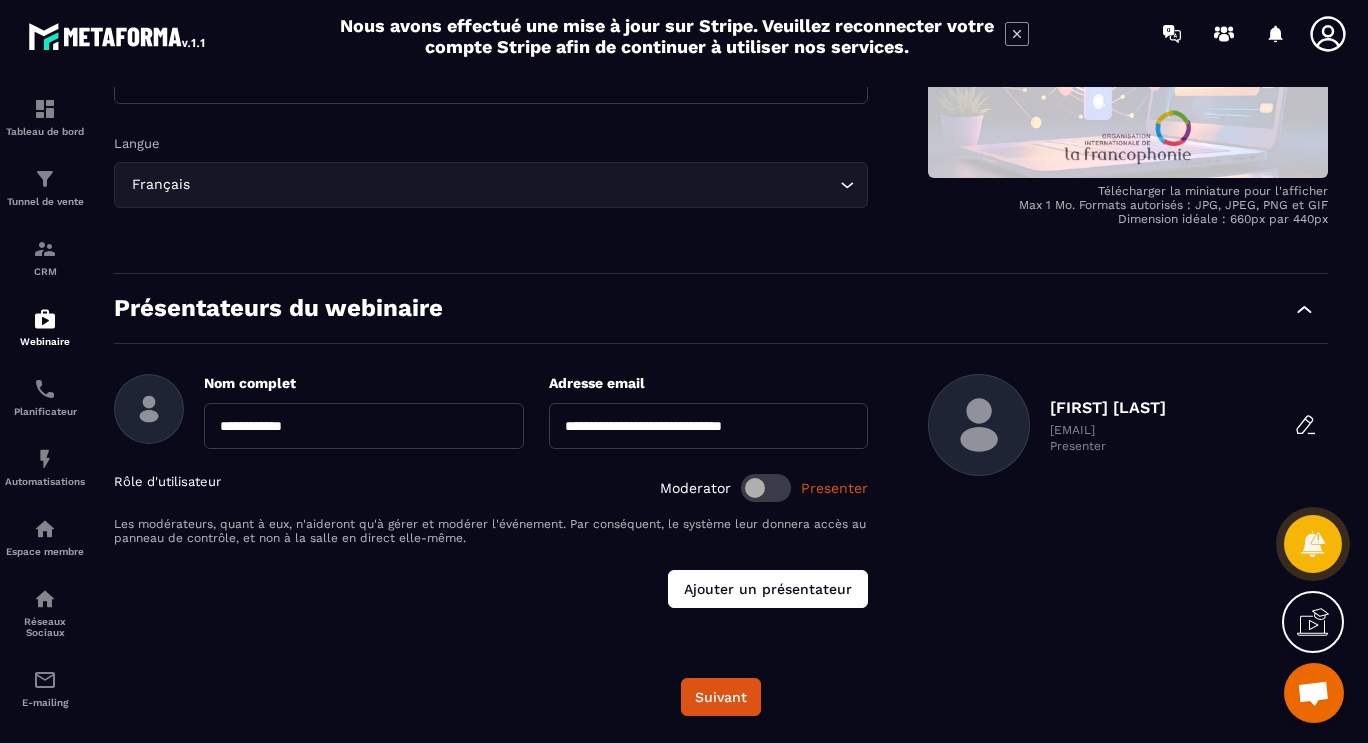 type on "**********" 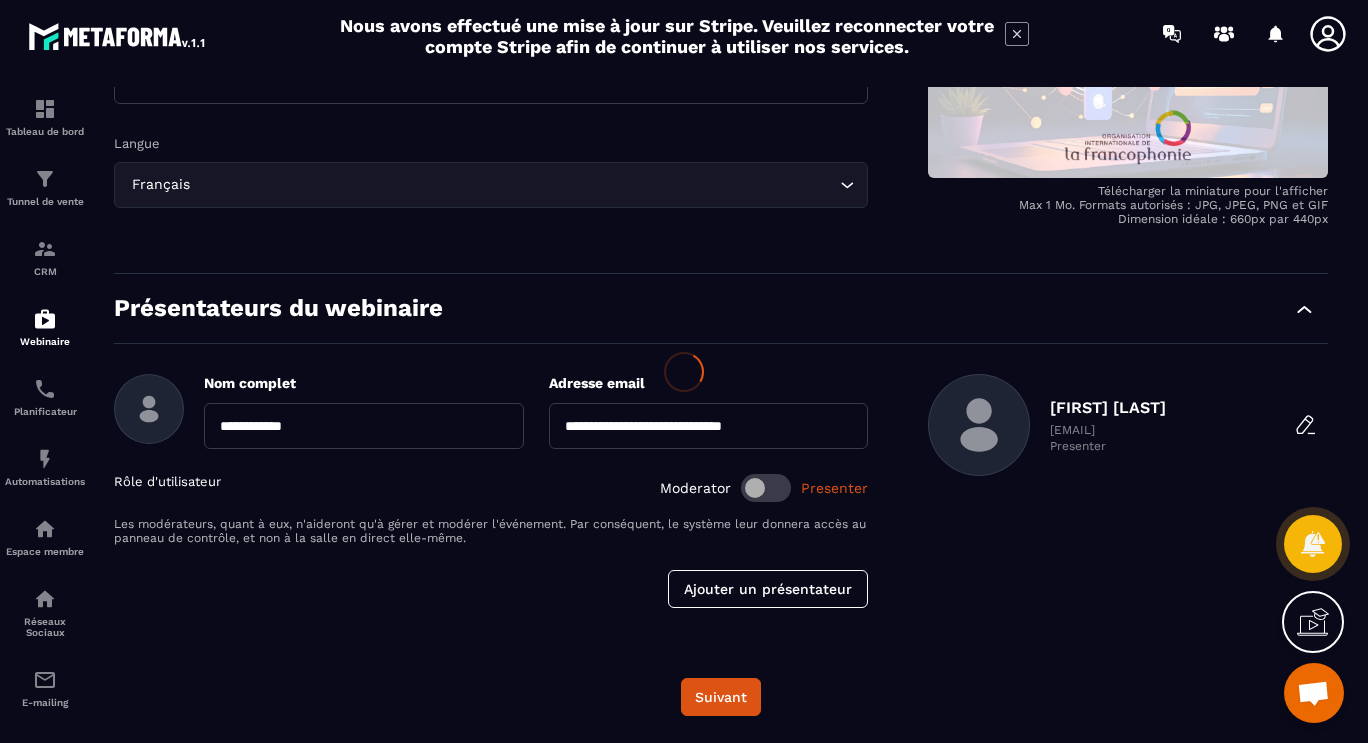 type 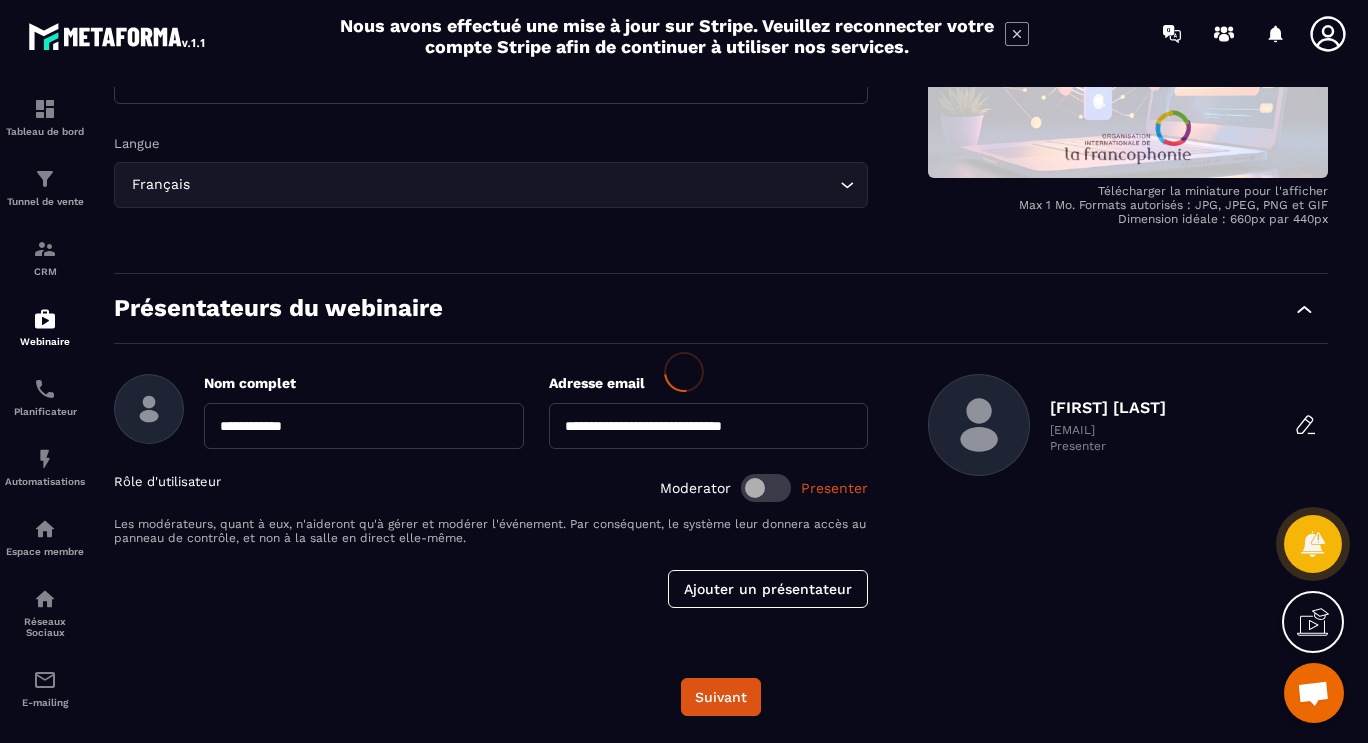 type 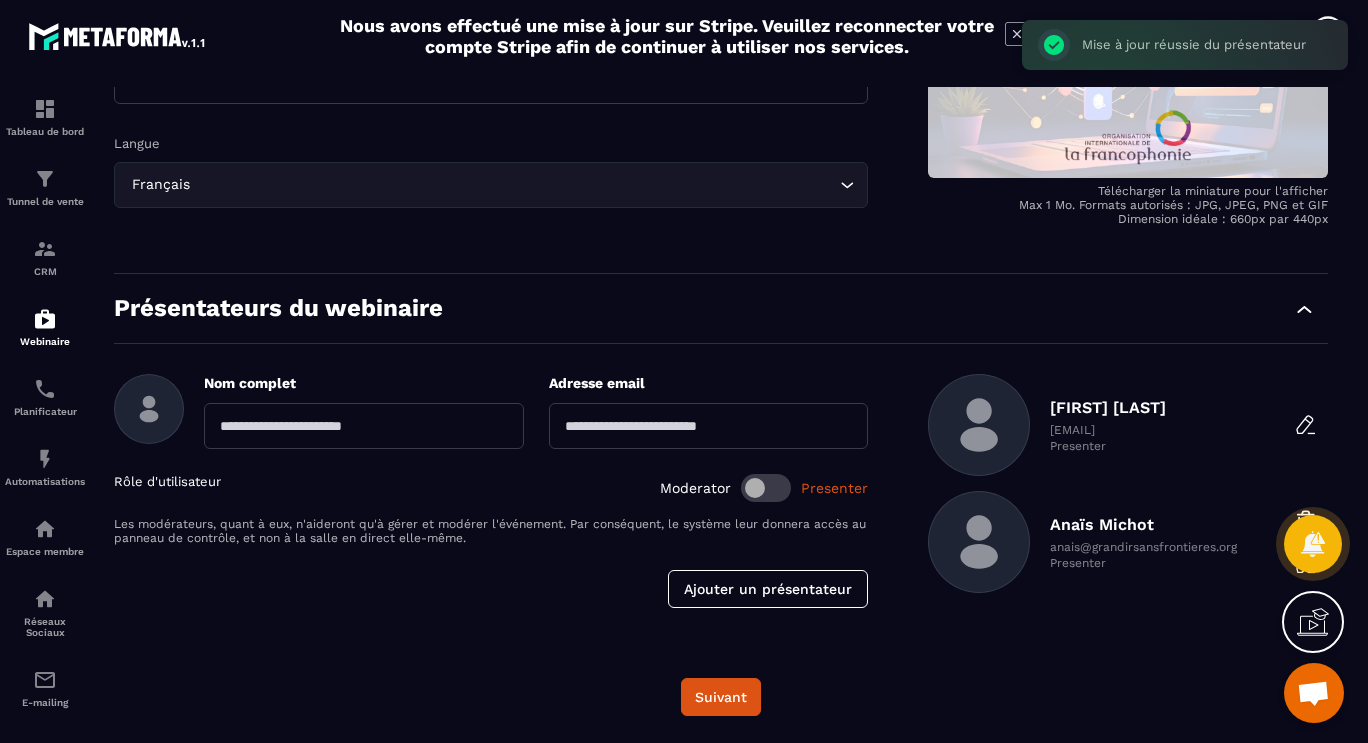 click at bounding box center [364, 426] 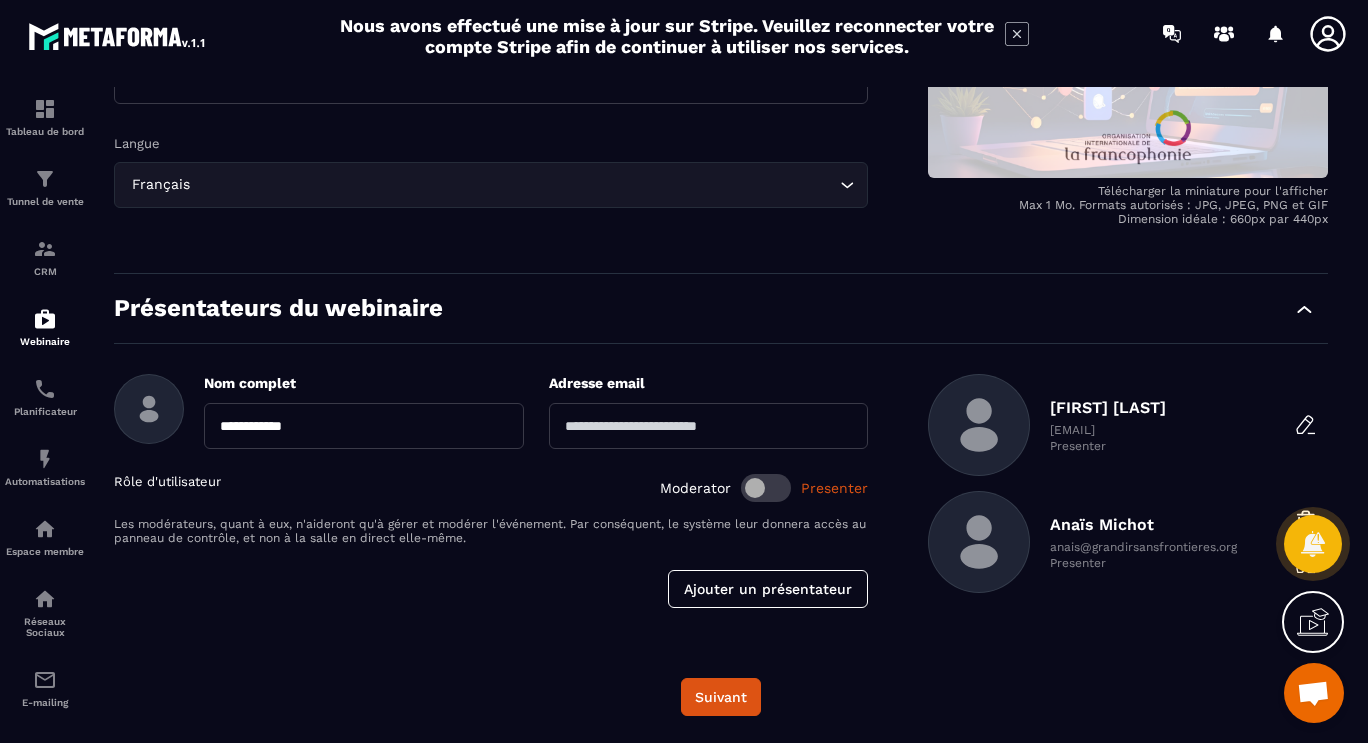 type on "**********" 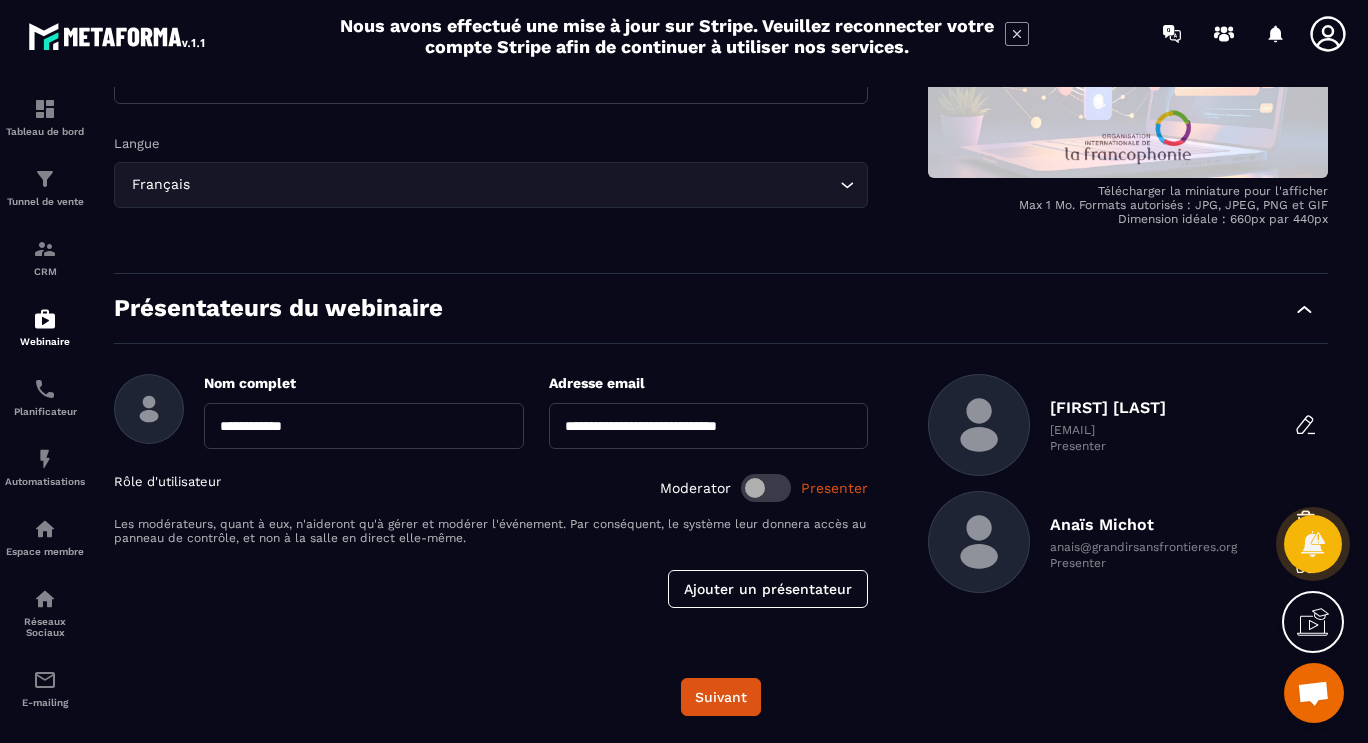 type on "**********" 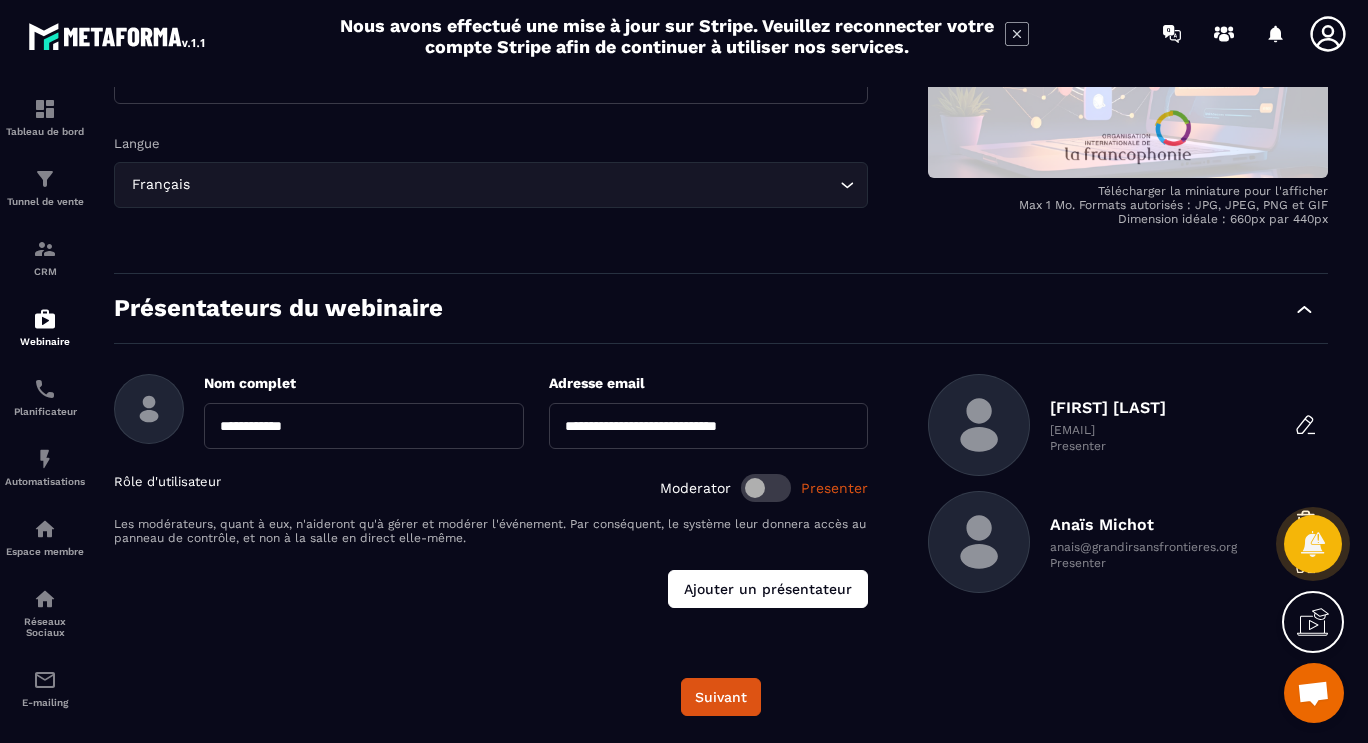click on "Ajouter un présentateur" at bounding box center (768, 589) 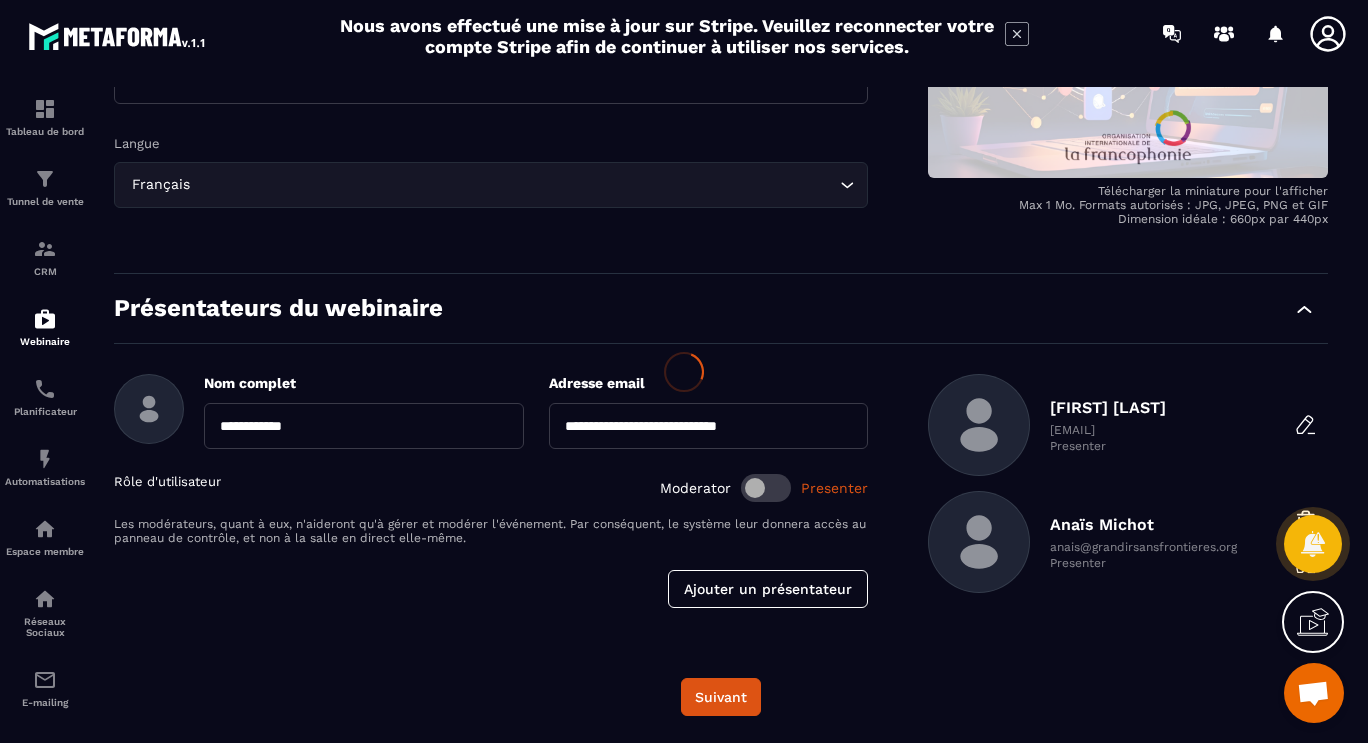 type 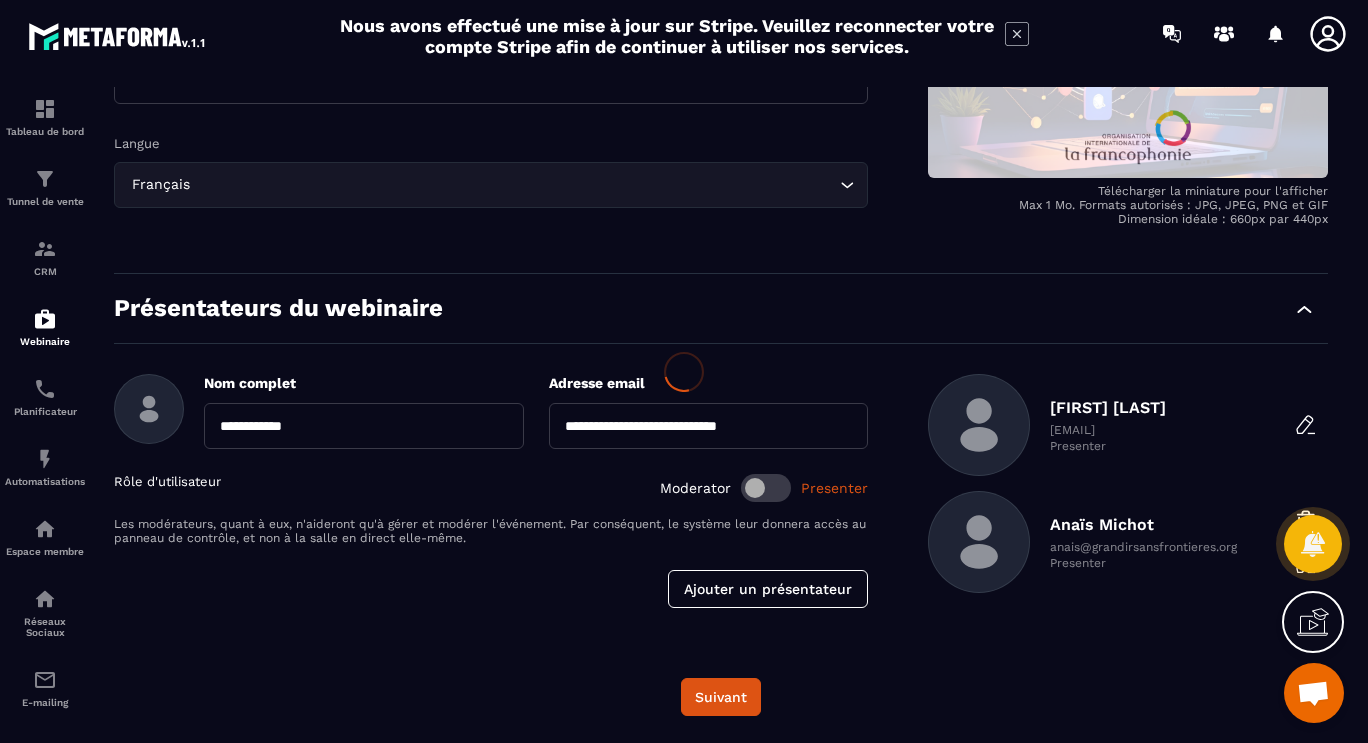 type 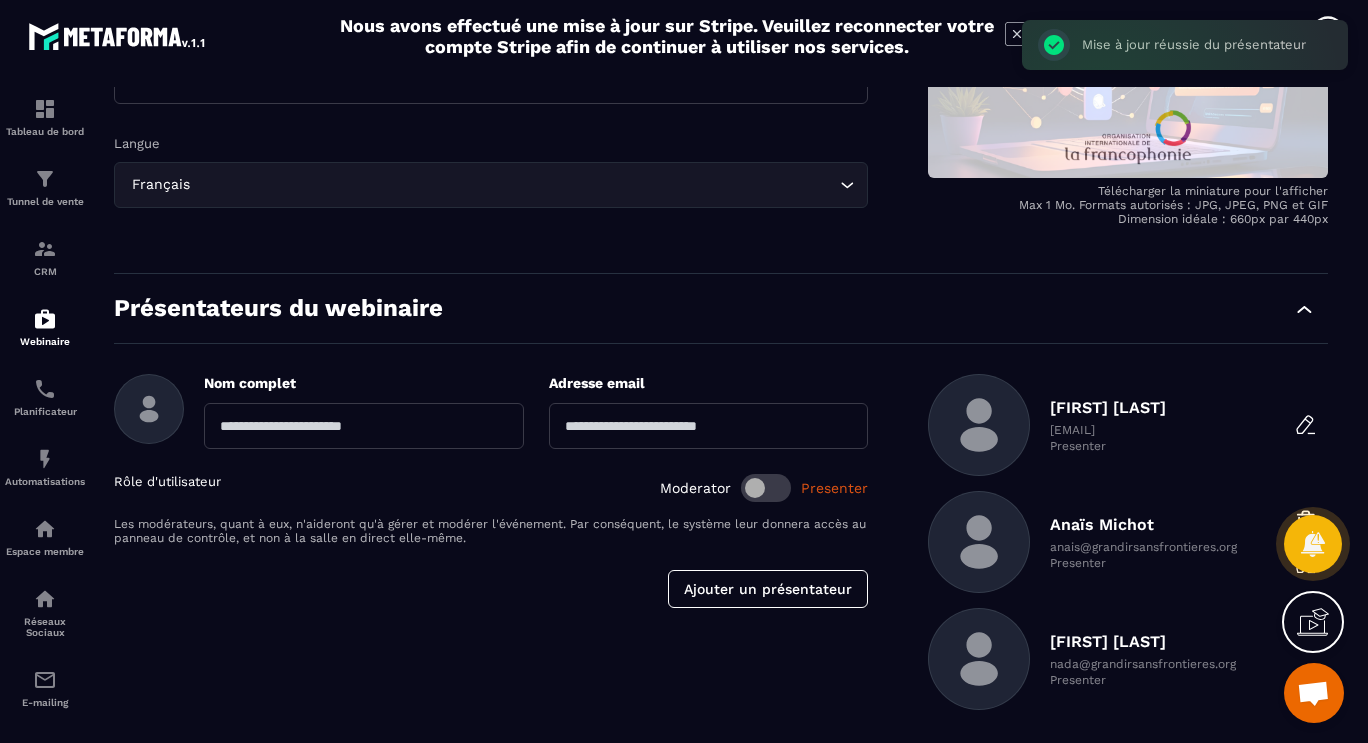 scroll, scrollTop: 515, scrollLeft: 0, axis: vertical 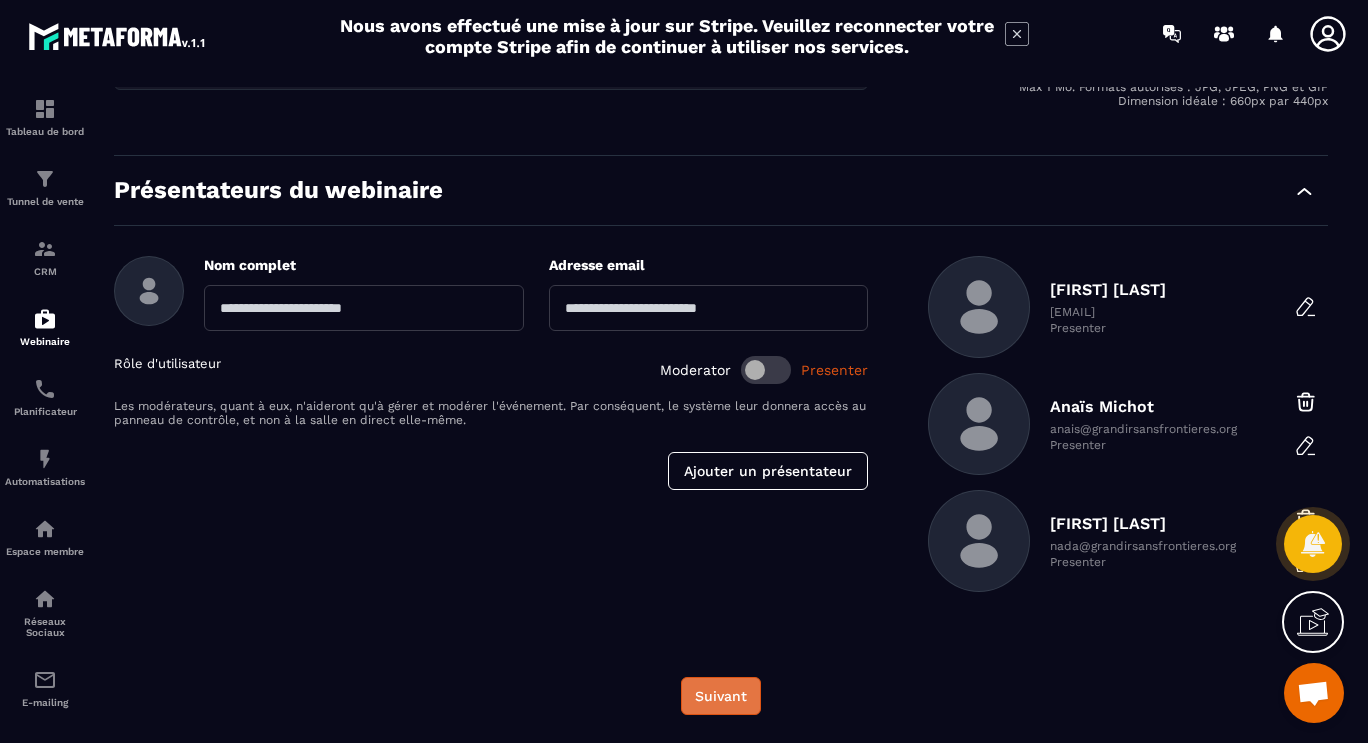 click on "Suivant" at bounding box center (721, 696) 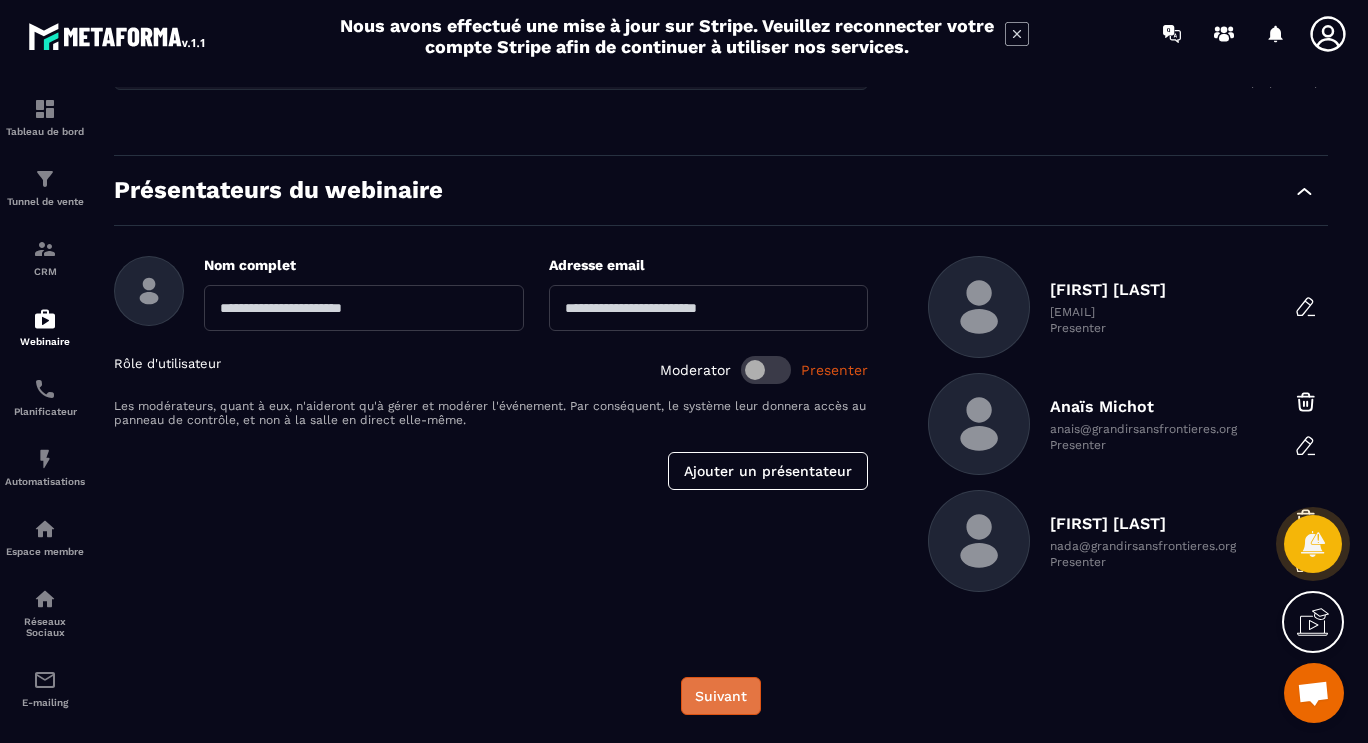 click on "Suivant" at bounding box center (721, 696) 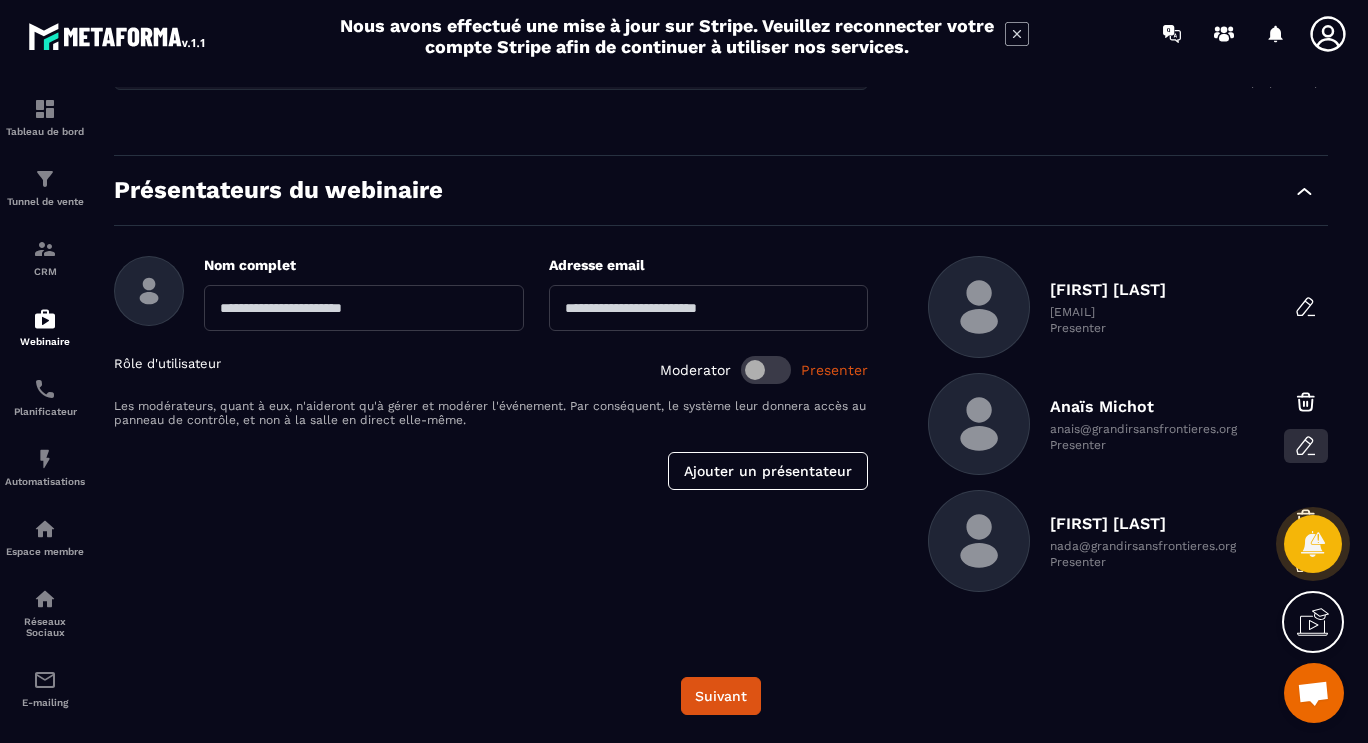 click 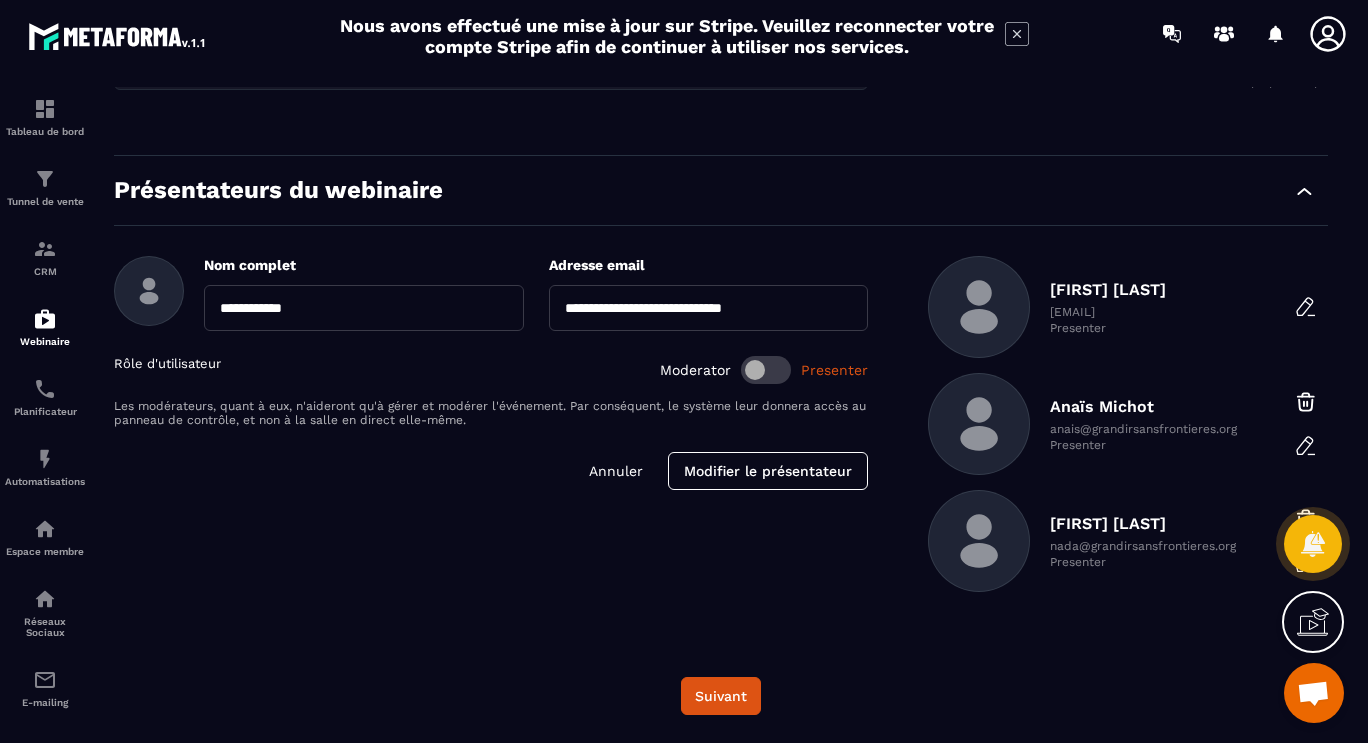 click at bounding box center [766, 370] 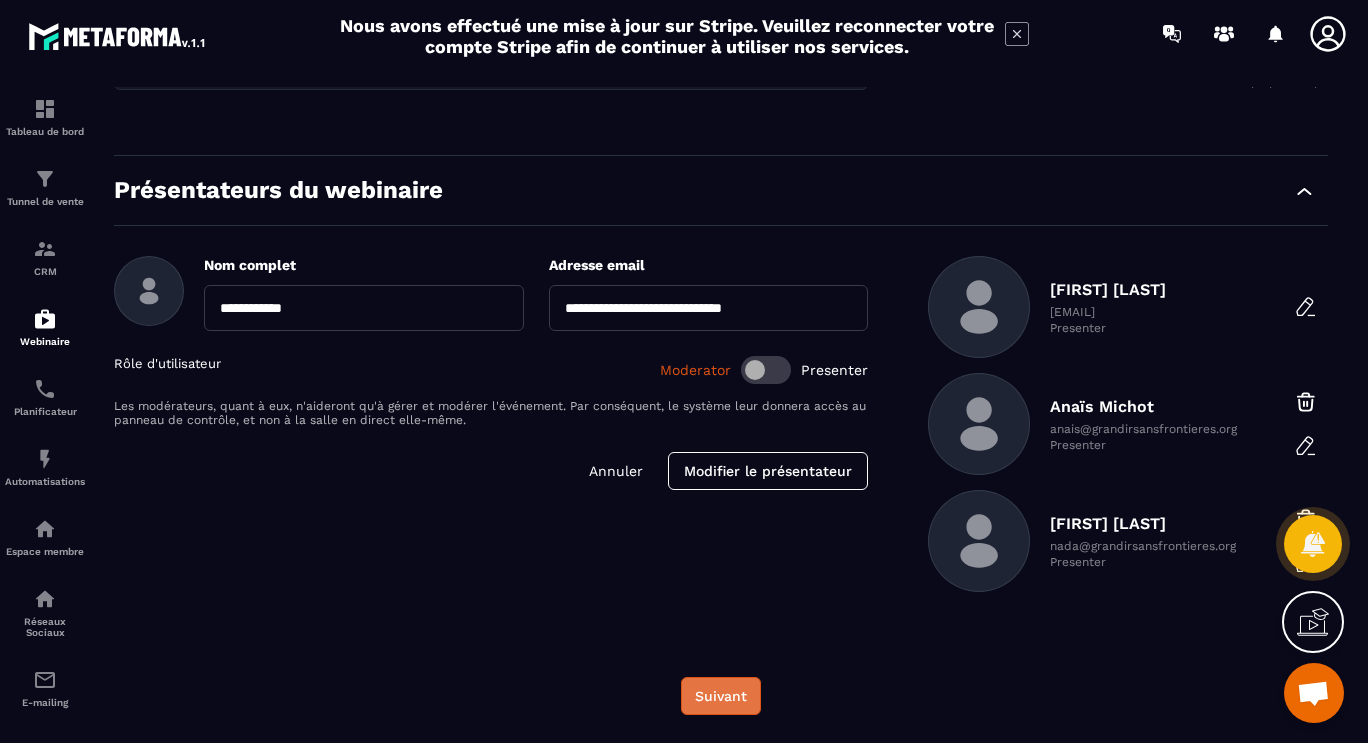 click on "Suivant" at bounding box center [721, 696] 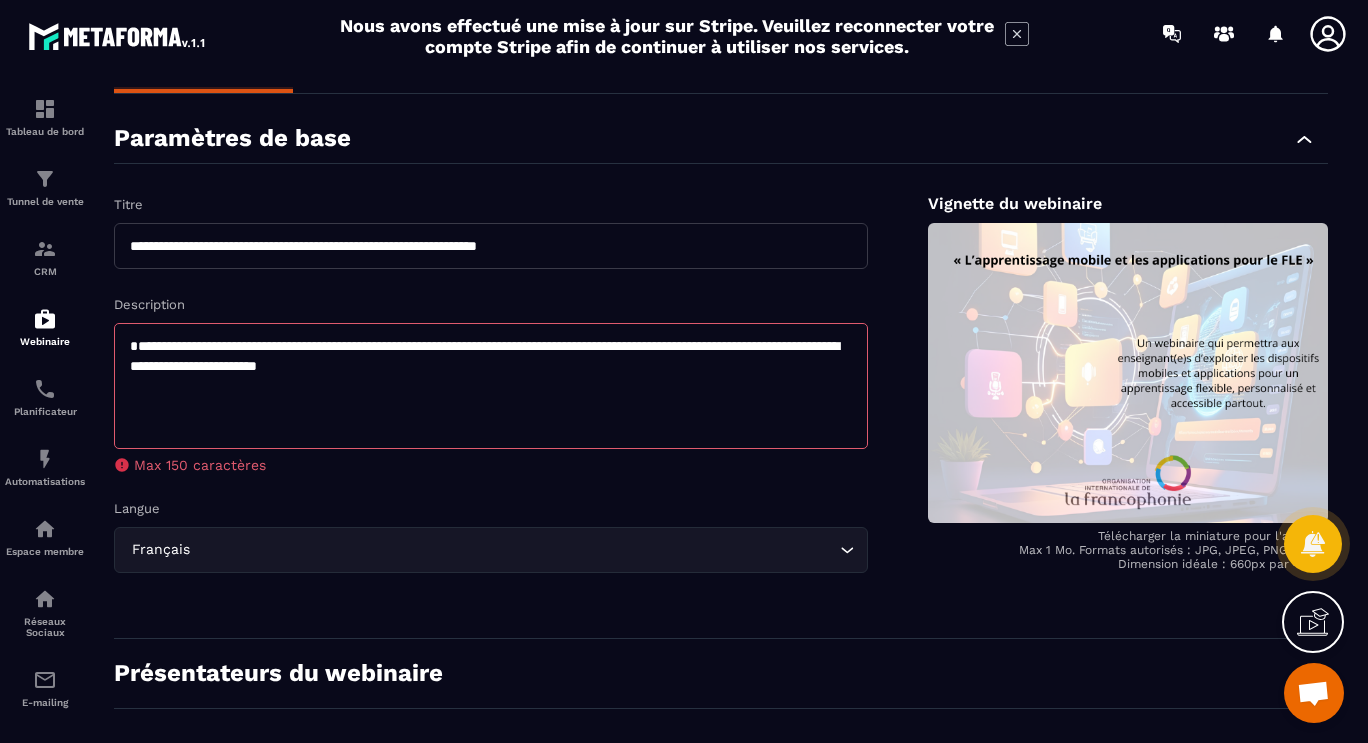 scroll, scrollTop: 0, scrollLeft: 0, axis: both 